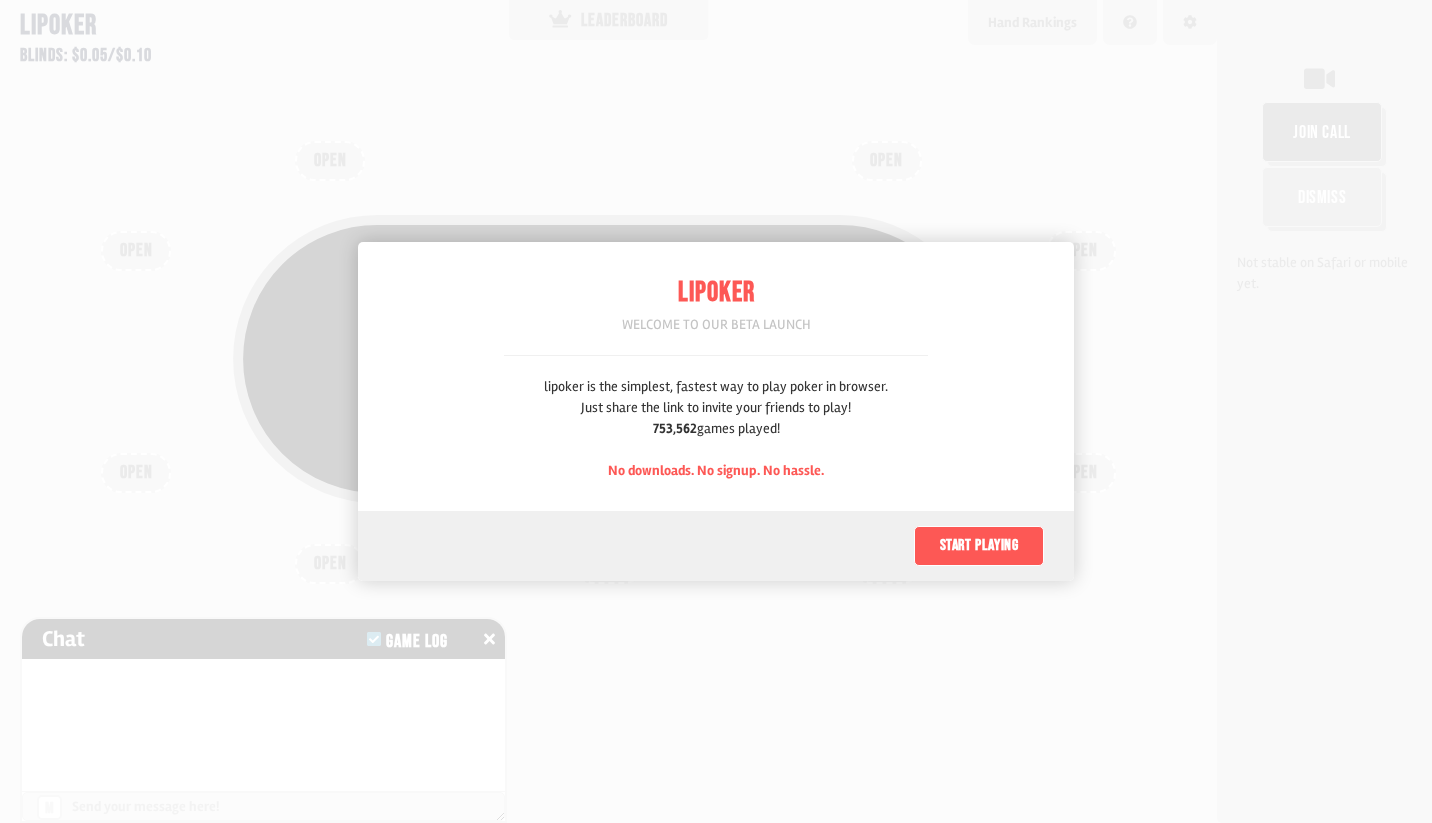 scroll, scrollTop: 0, scrollLeft: 0, axis: both 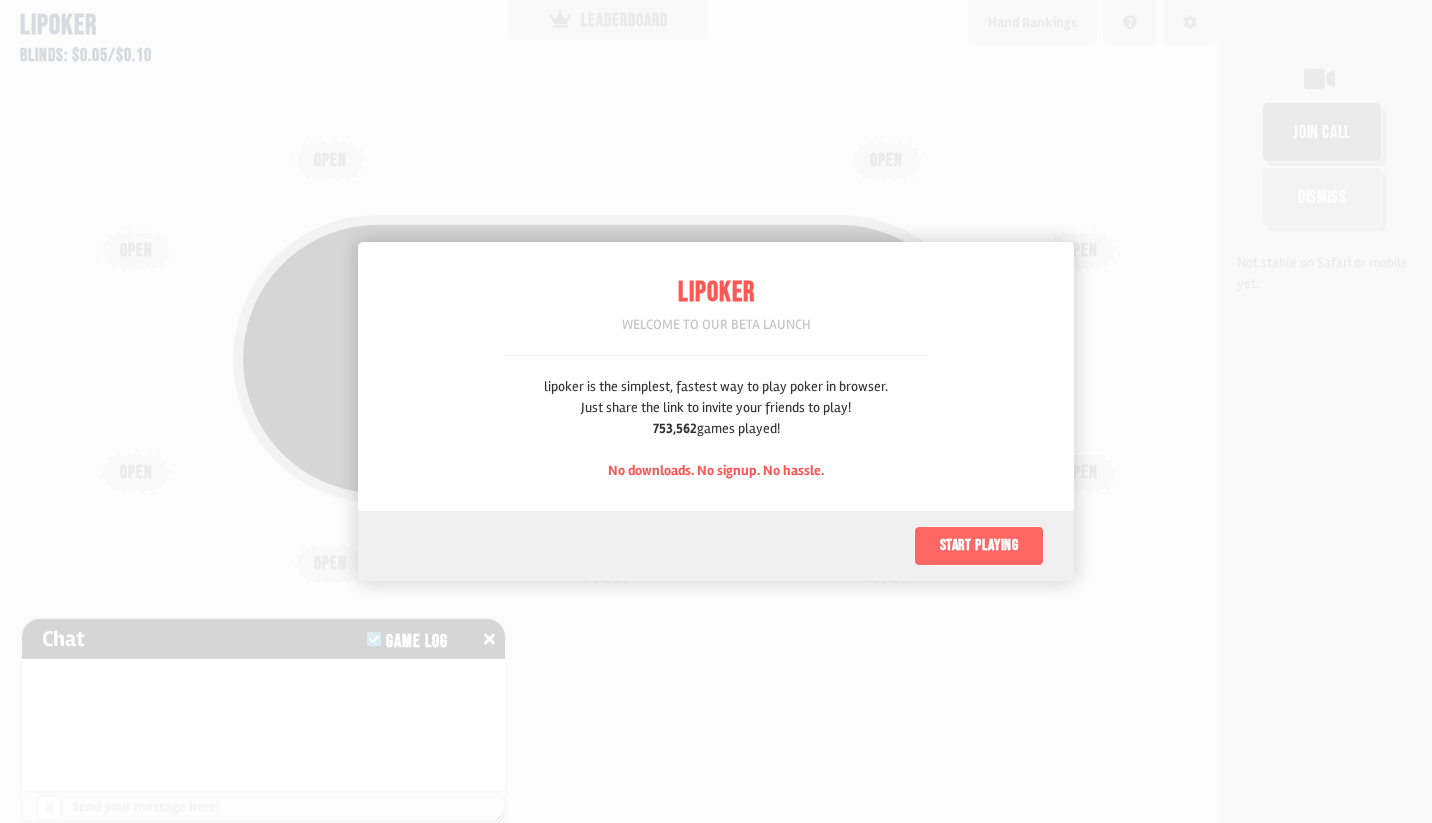 click on "Start playing" at bounding box center (979, 546) 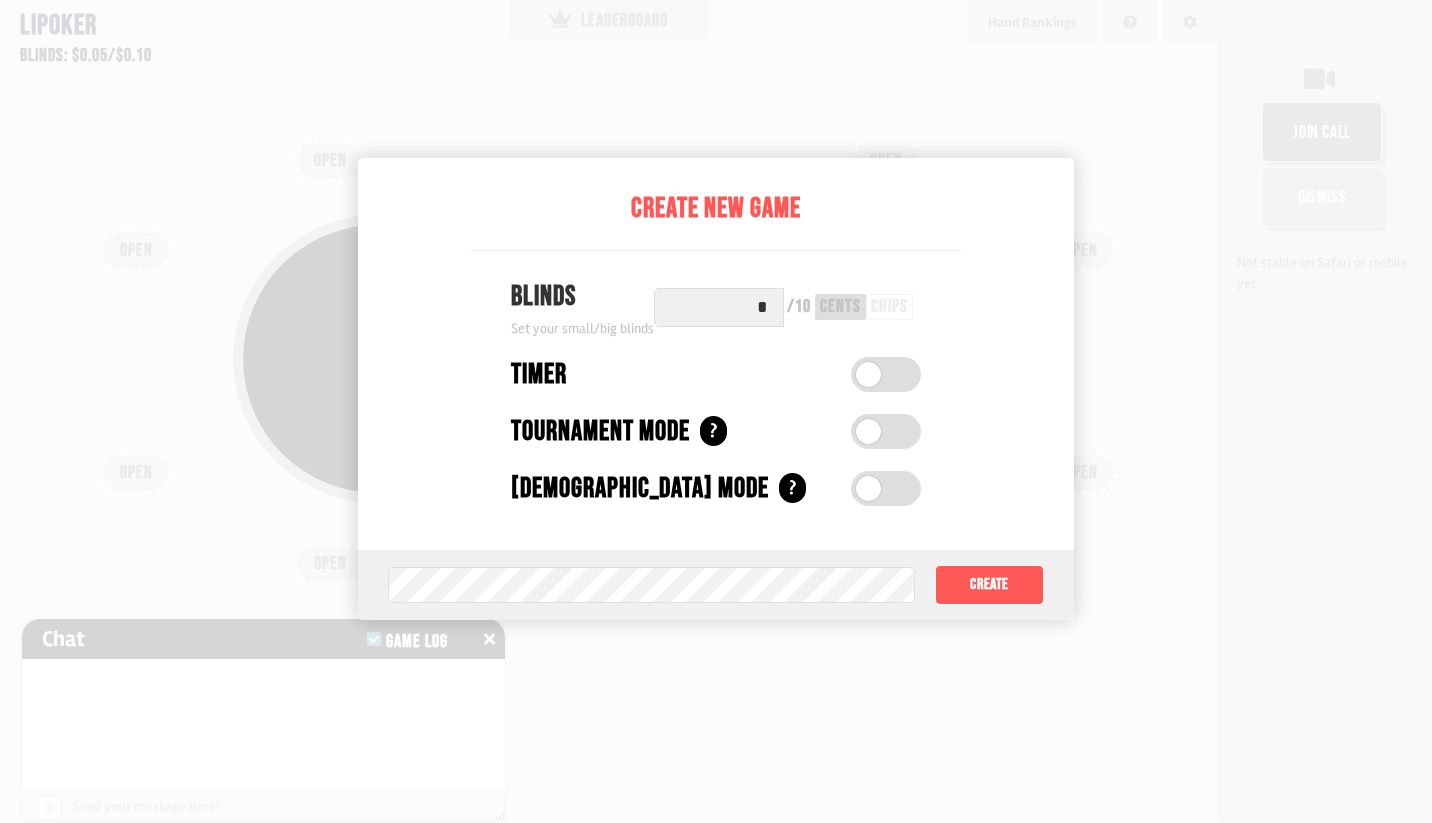 scroll, scrollTop: 120, scrollLeft: 0, axis: vertical 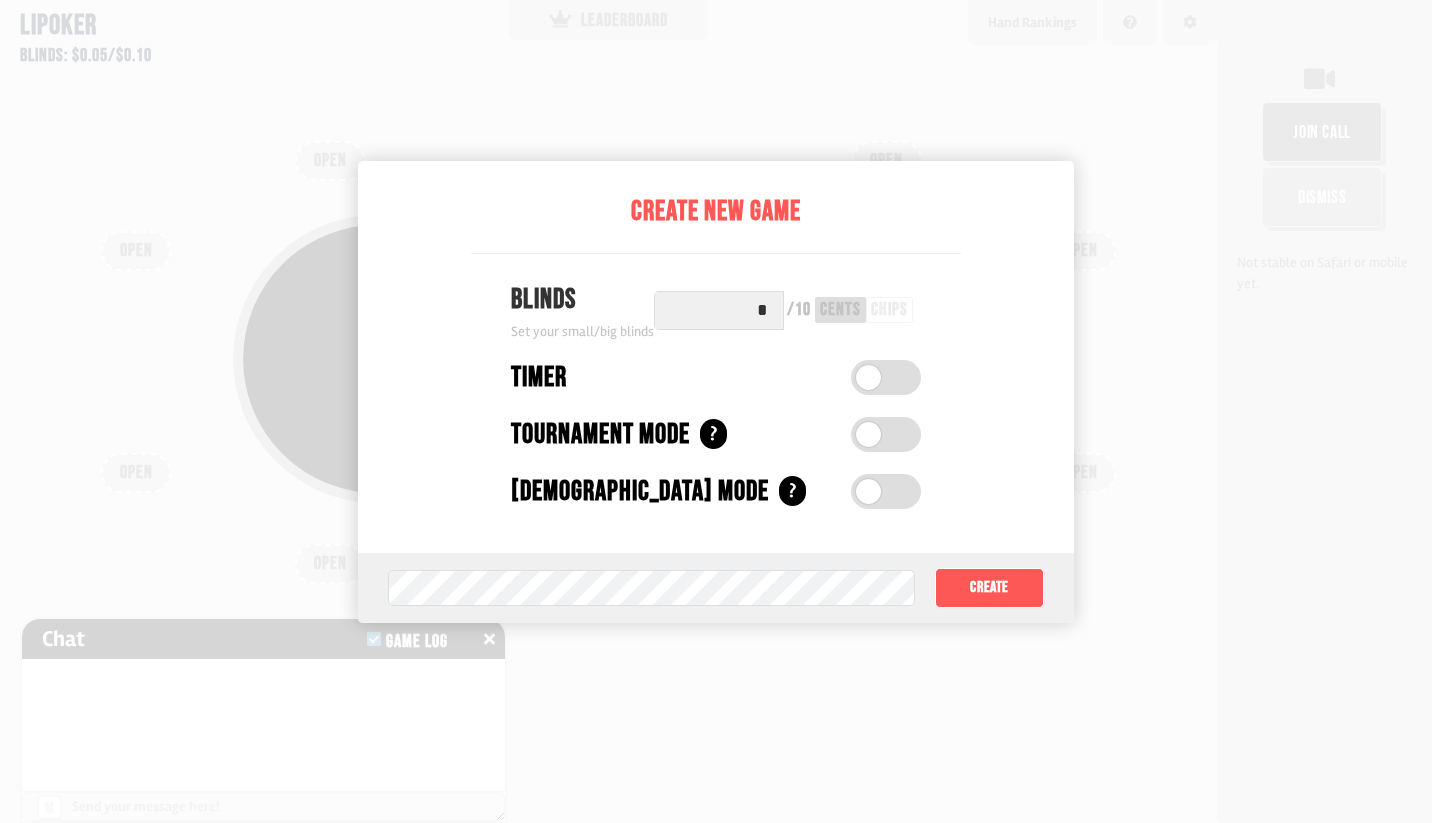 click on "*" at bounding box center (719, 310) 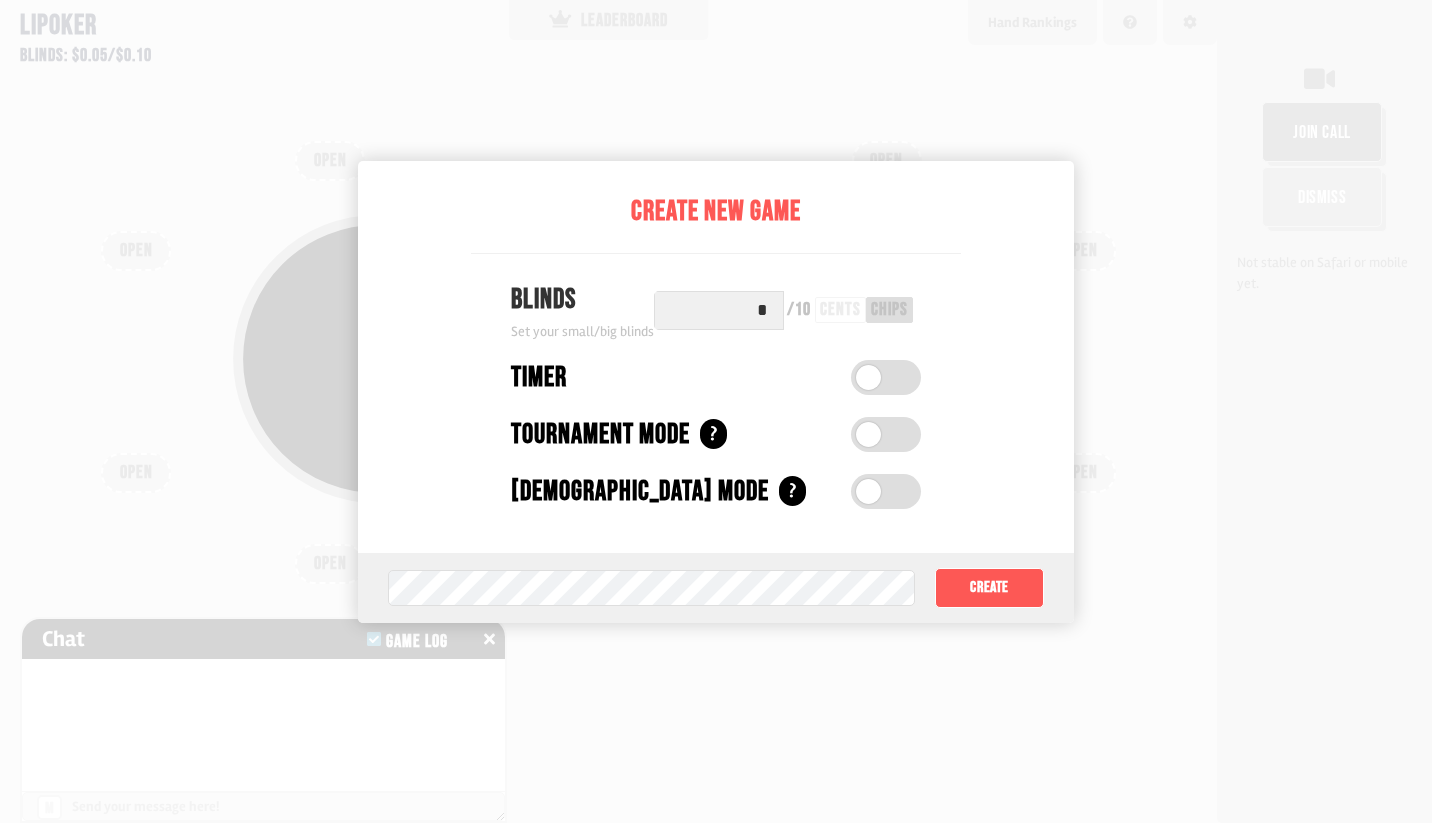 click at bounding box center (886, 377) 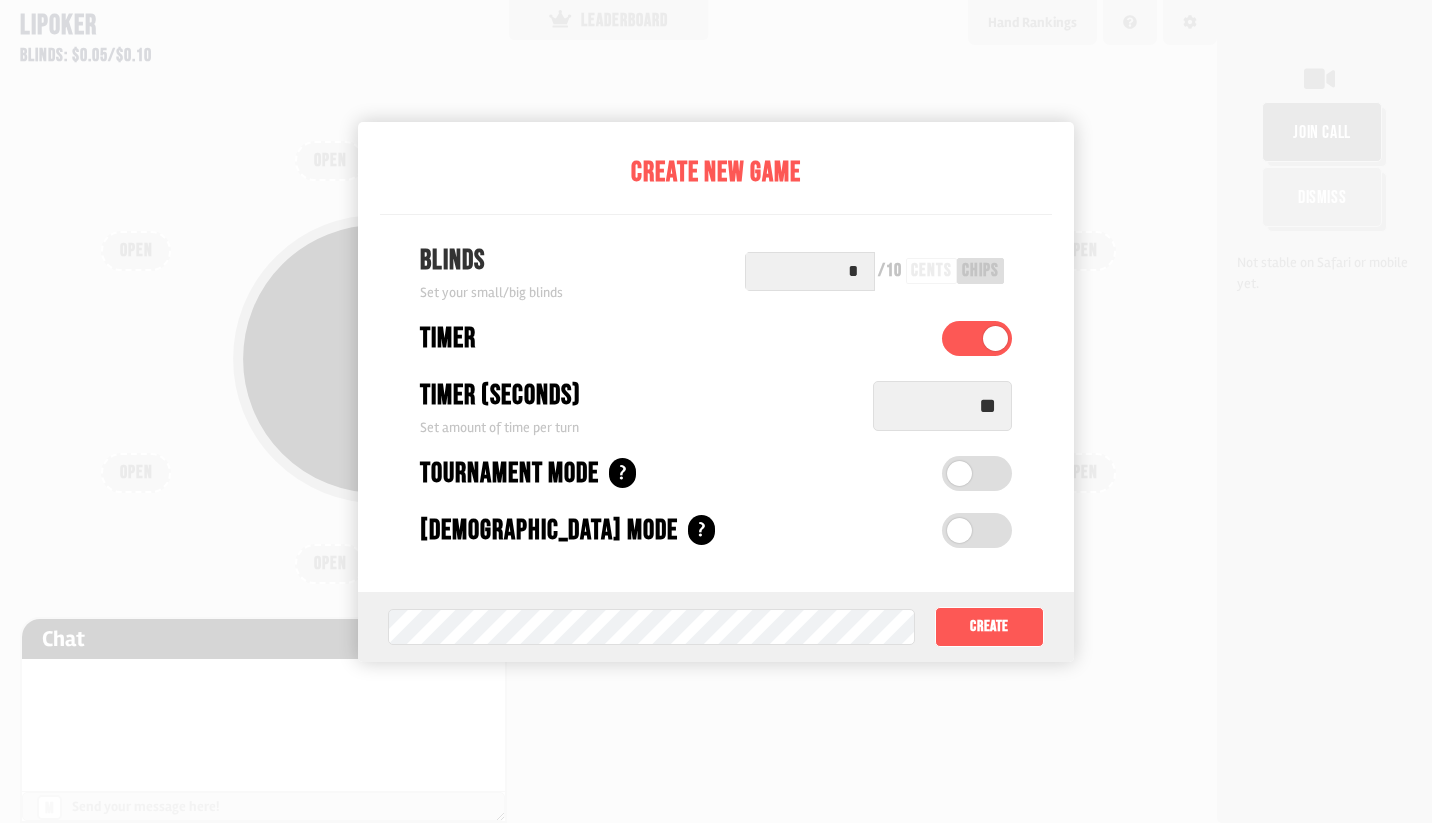 click on "Game password (optional) Create" at bounding box center [716, 627] 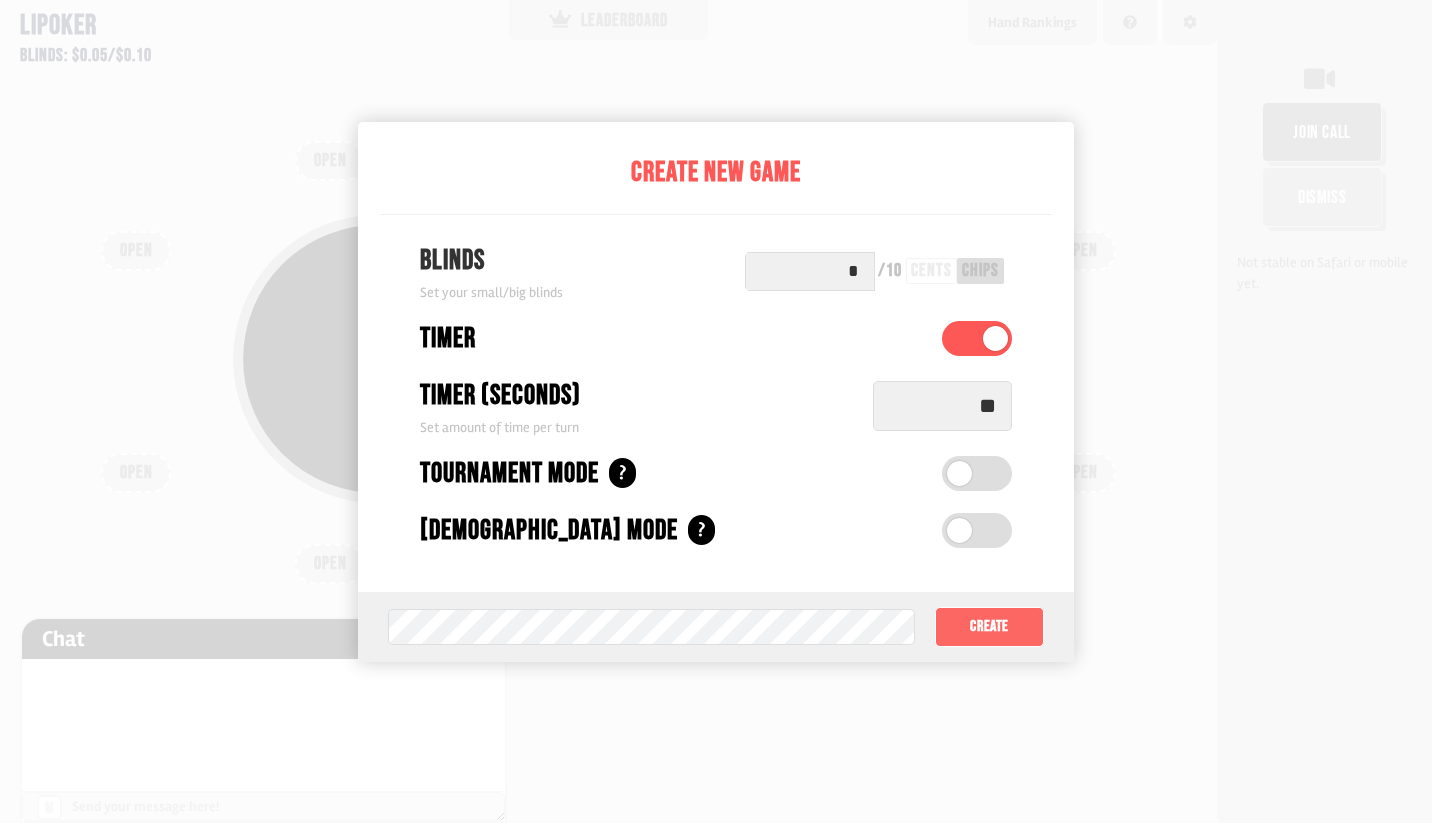 click on "Create" at bounding box center (989, 627) 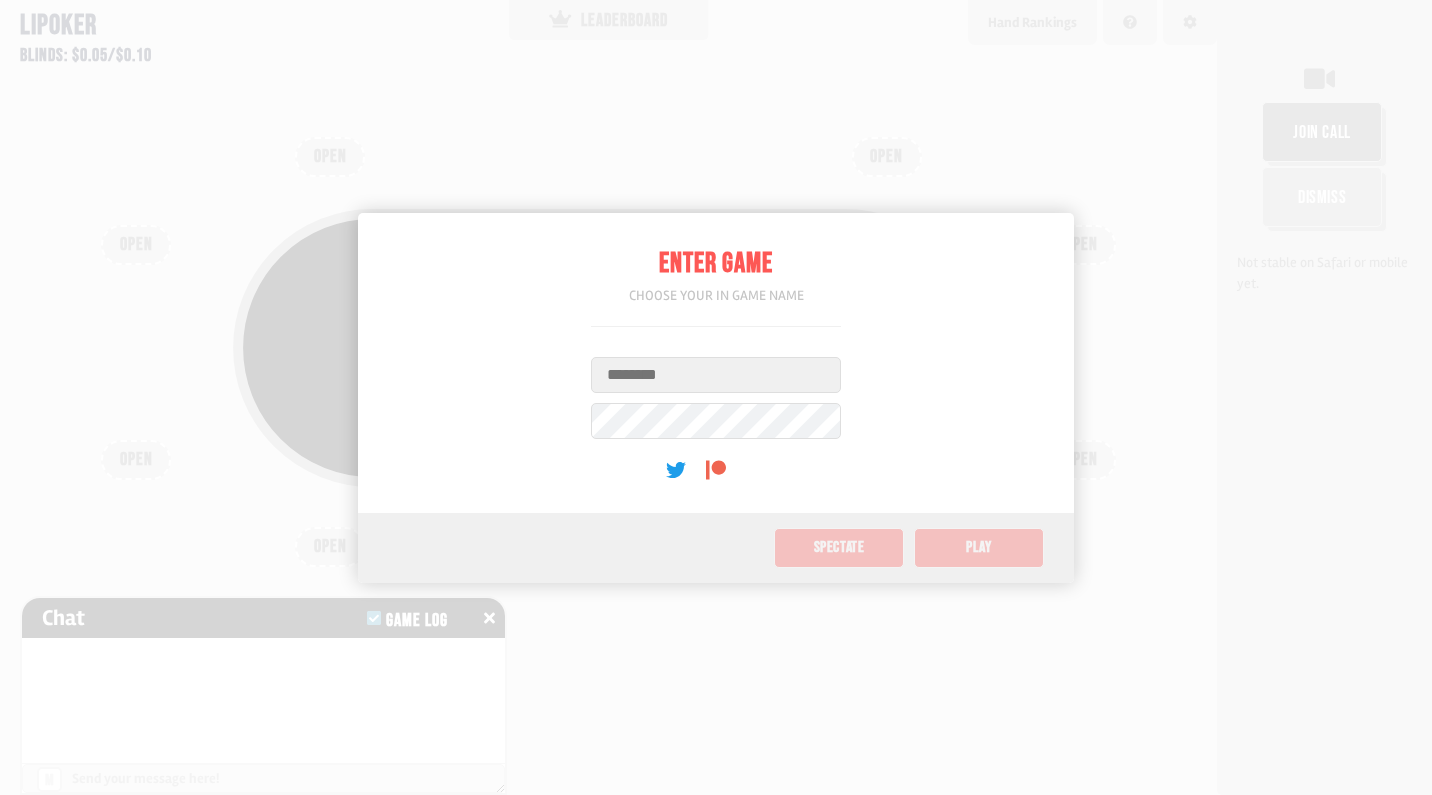 scroll, scrollTop: 0, scrollLeft: 0, axis: both 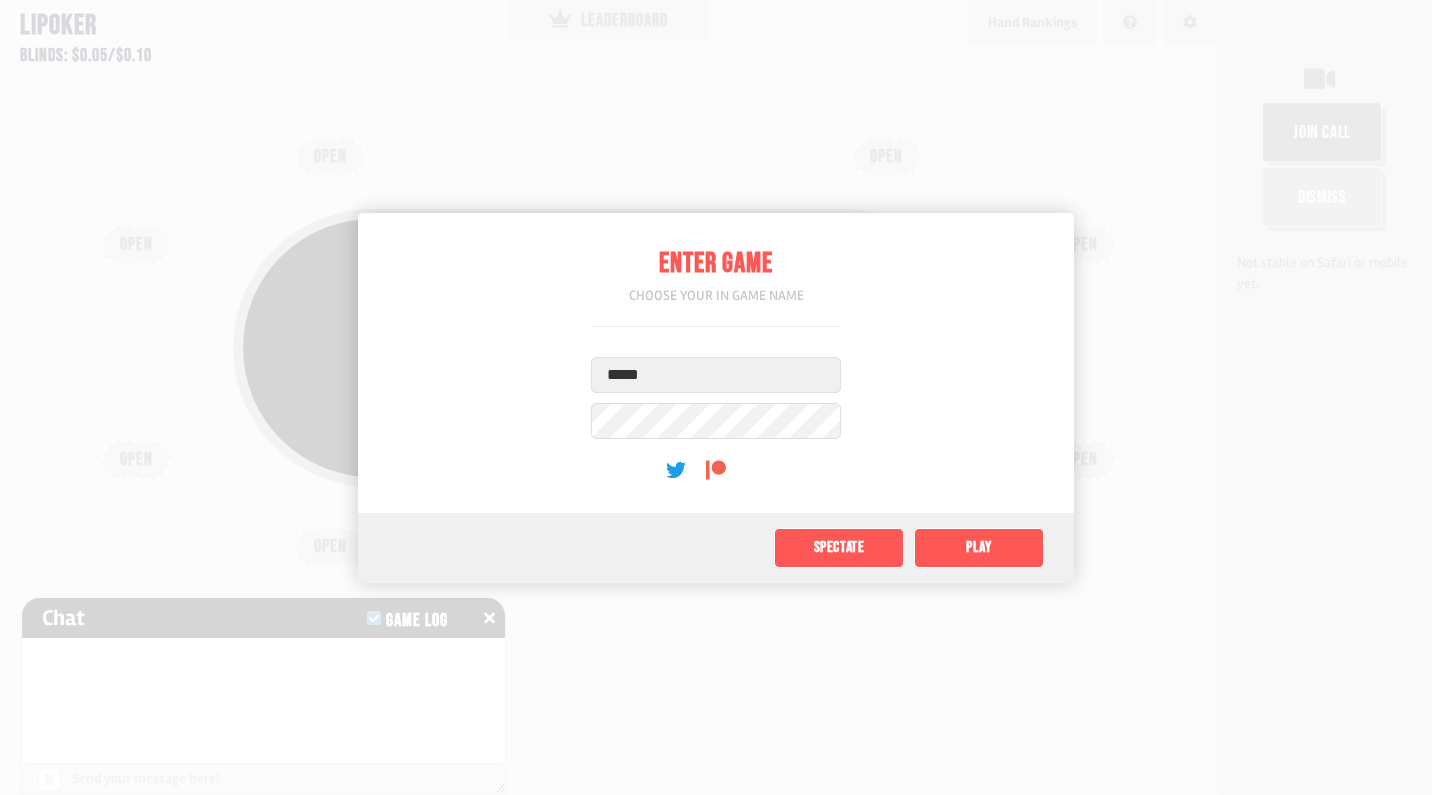 type on "*****" 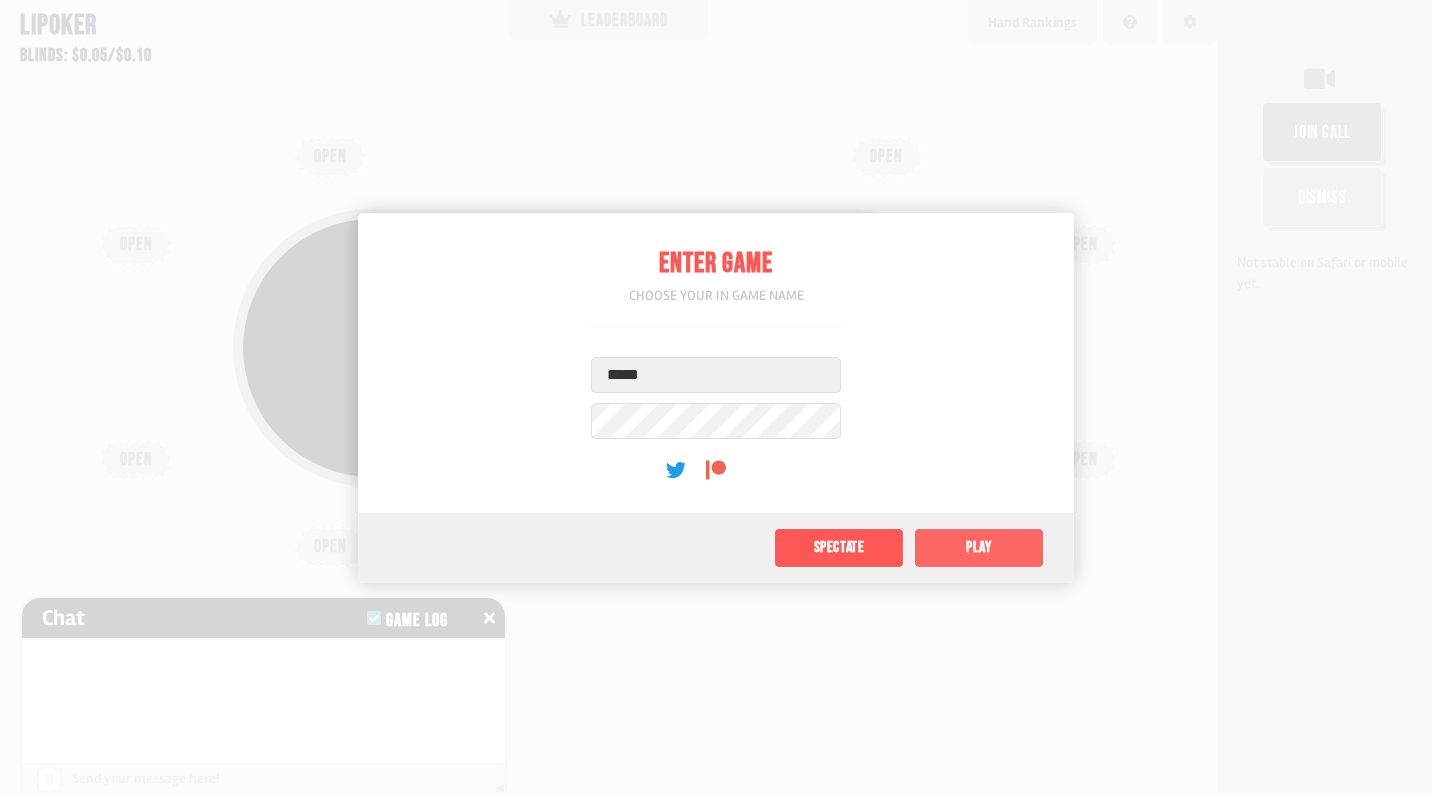click on "Play" 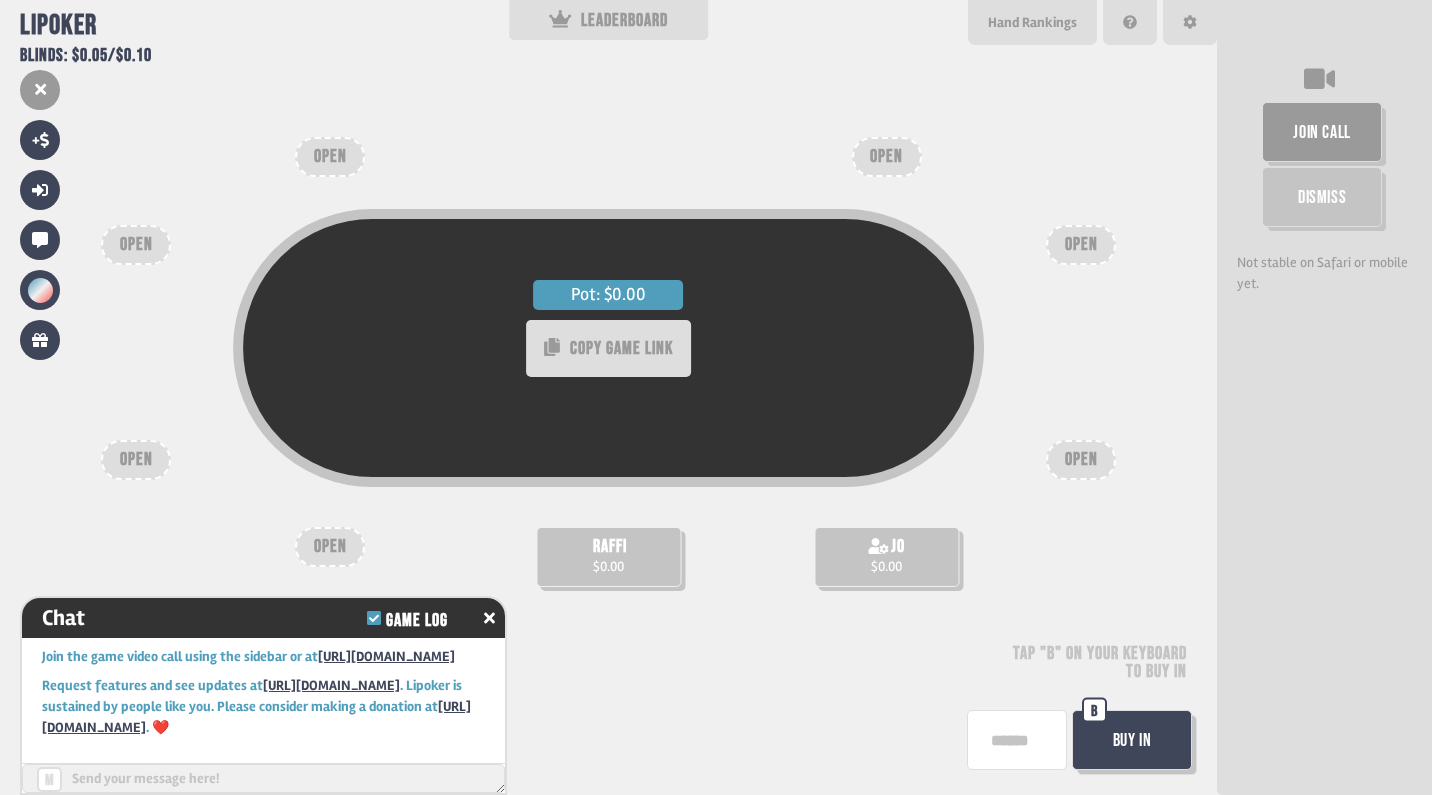 scroll, scrollTop: 9, scrollLeft: 0, axis: vertical 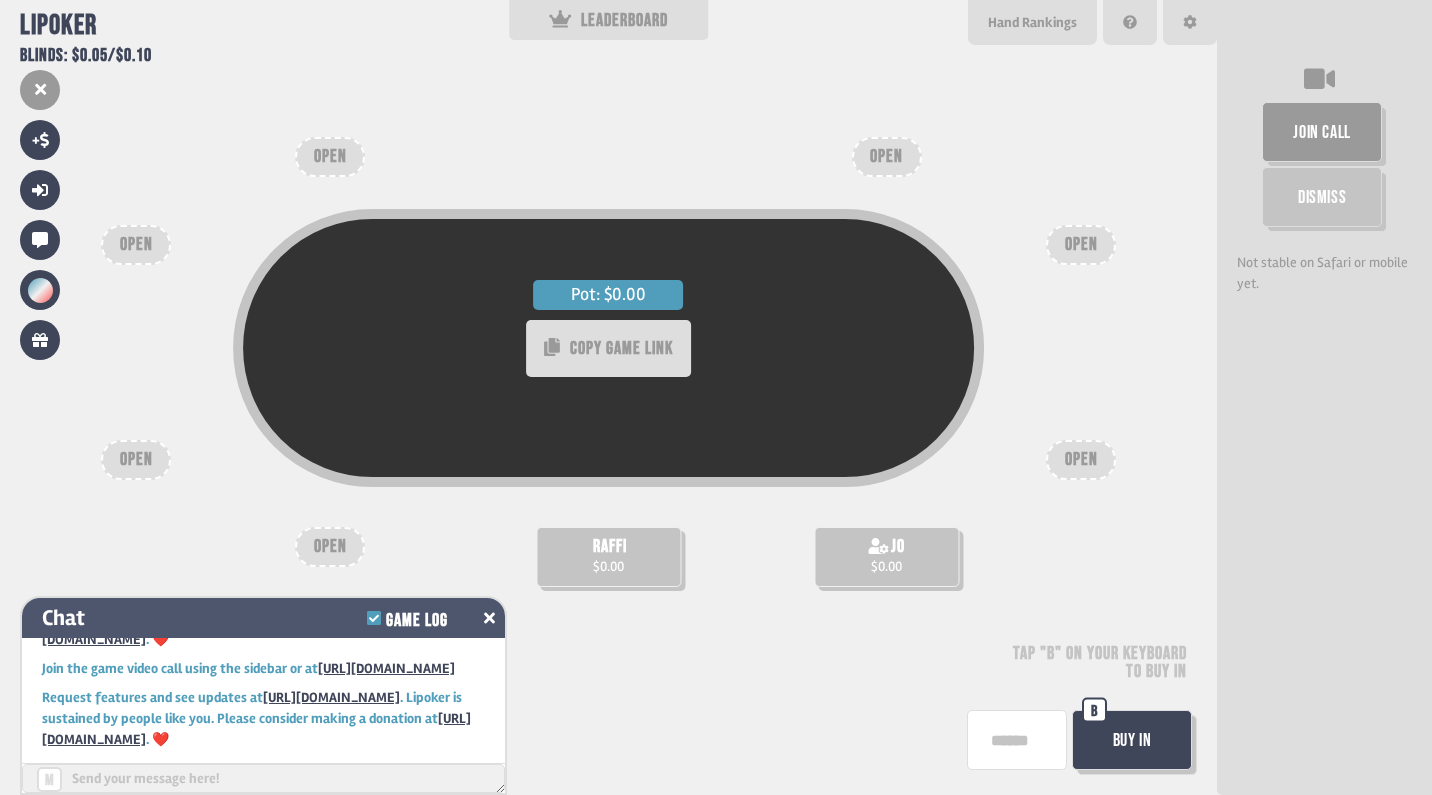 click at bounding box center [489, 618] 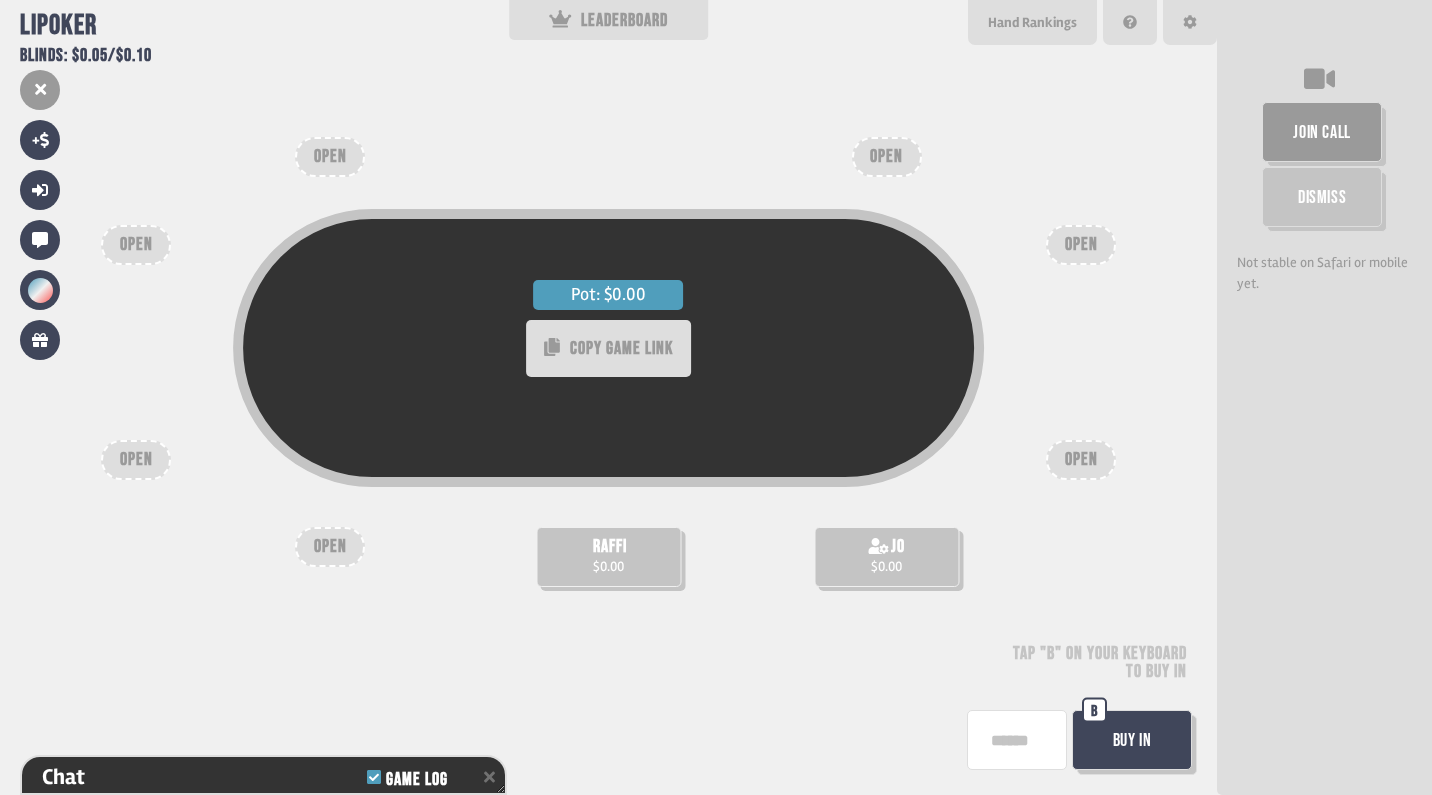 scroll, scrollTop: 250, scrollLeft: 0, axis: vertical 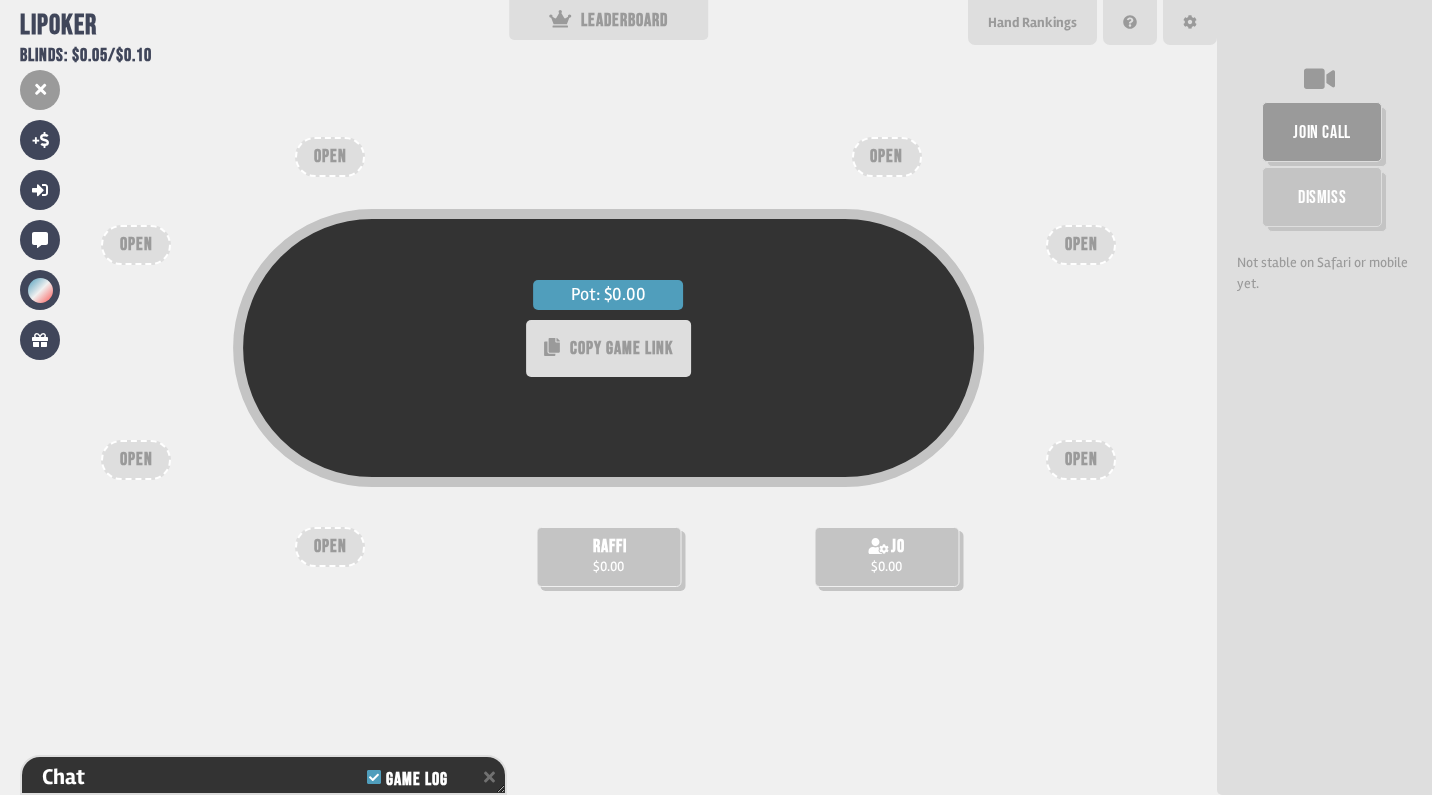 click on "raffi $0.00" at bounding box center [608, 557] 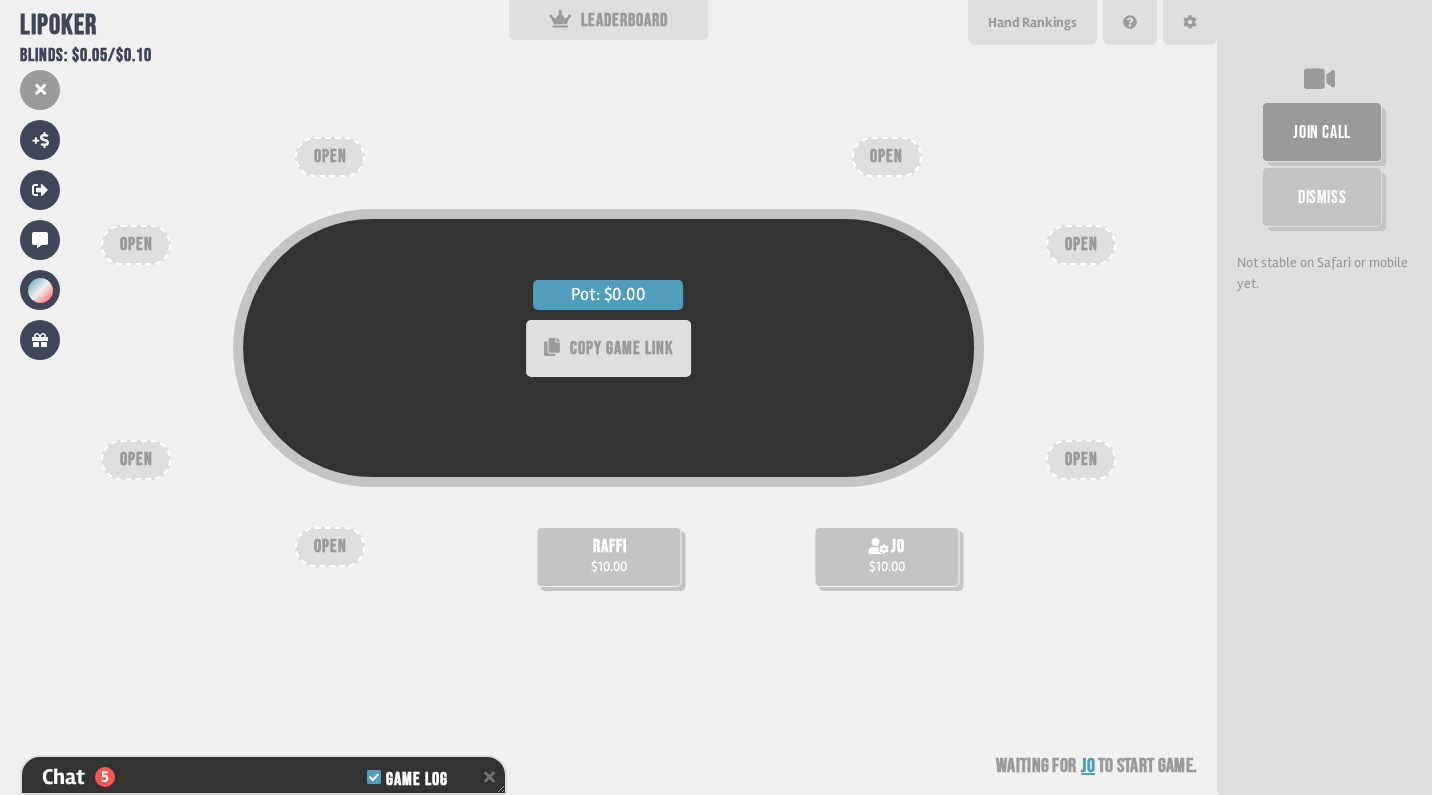 scroll, scrollTop: 395, scrollLeft: 0, axis: vertical 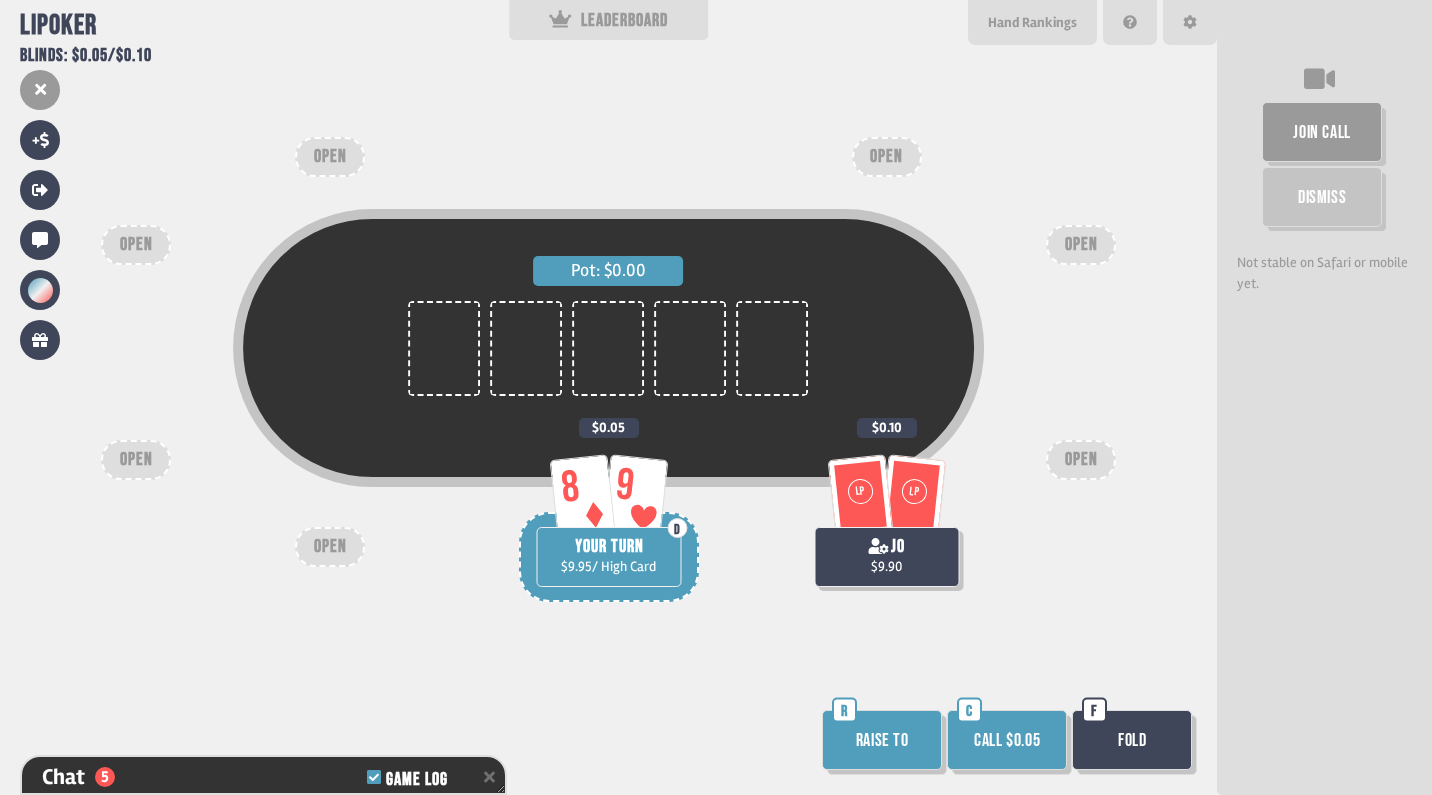 click on "$9.95   / High Card" at bounding box center [608, 566] 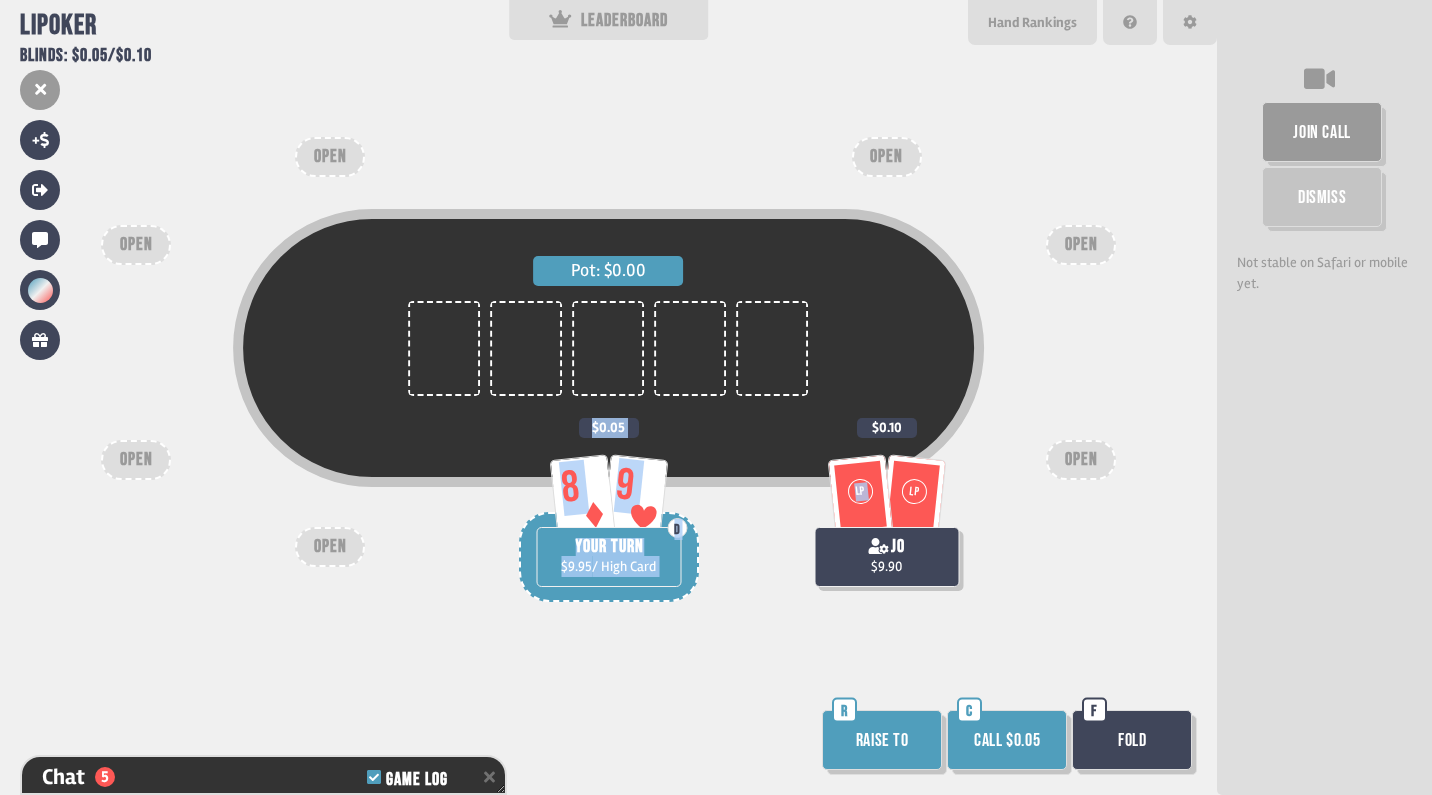 drag, startPoint x: 908, startPoint y: 465, endPoint x: 663, endPoint y: 426, distance: 248.08466 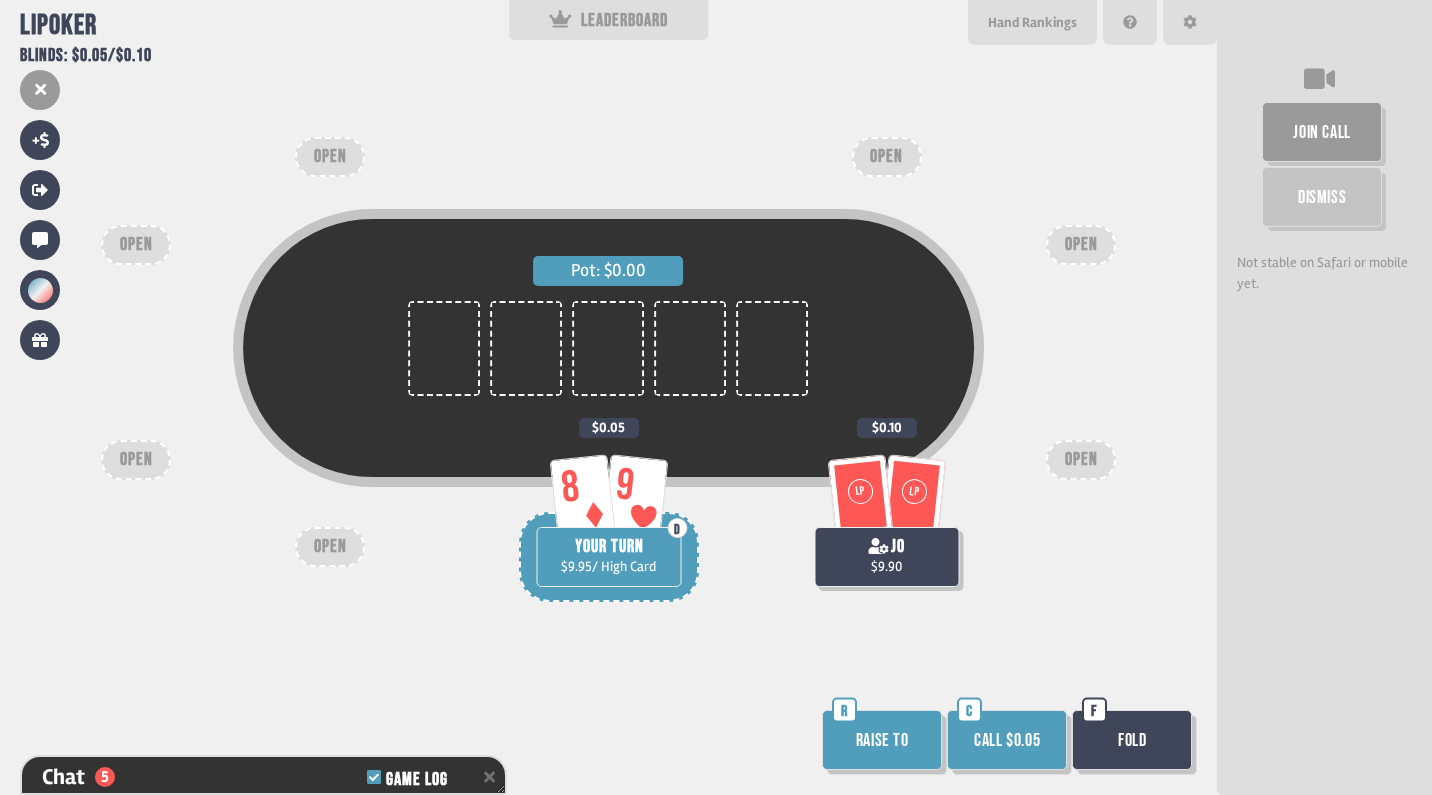 click on "Call $0.05" at bounding box center (1007, 740) 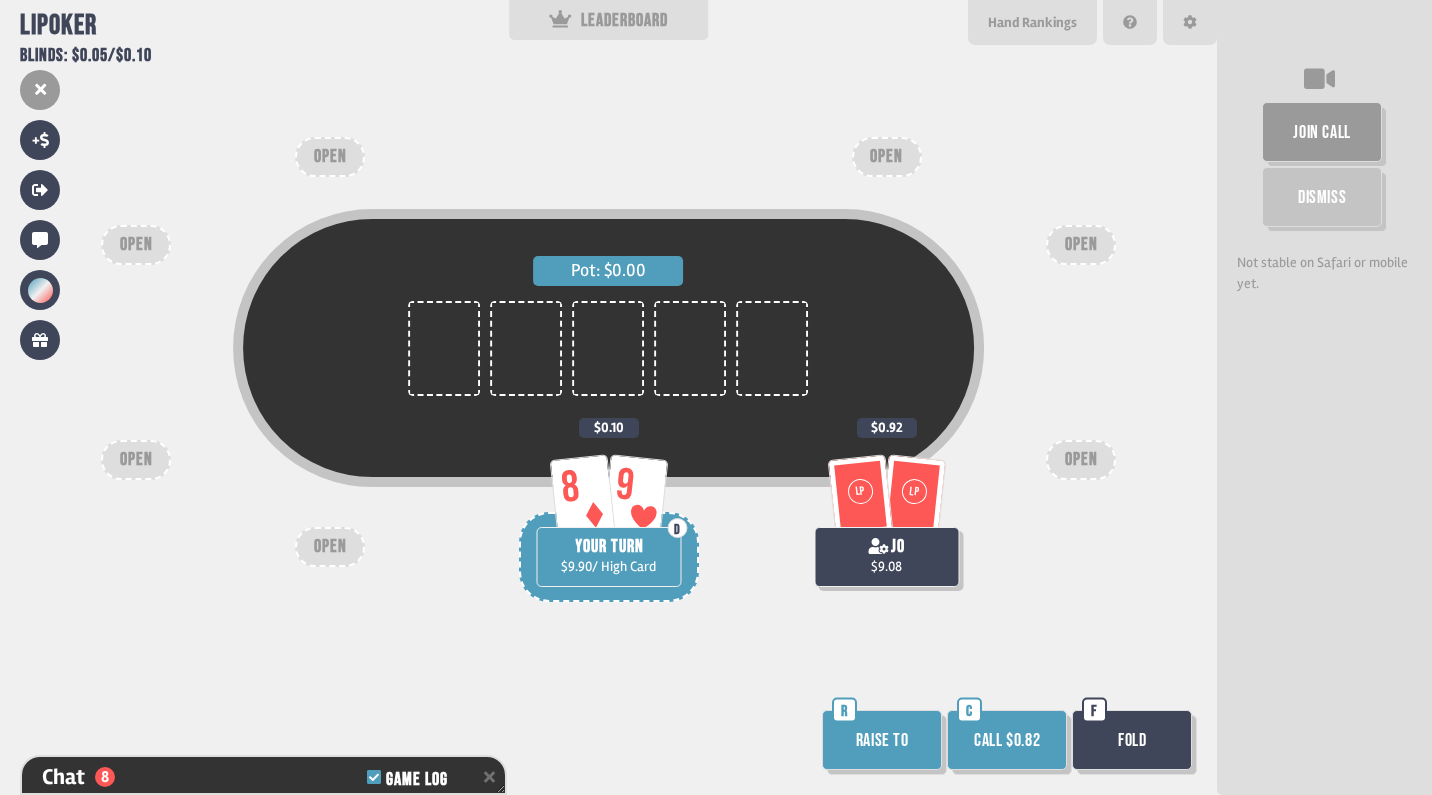 scroll, scrollTop: 482, scrollLeft: 0, axis: vertical 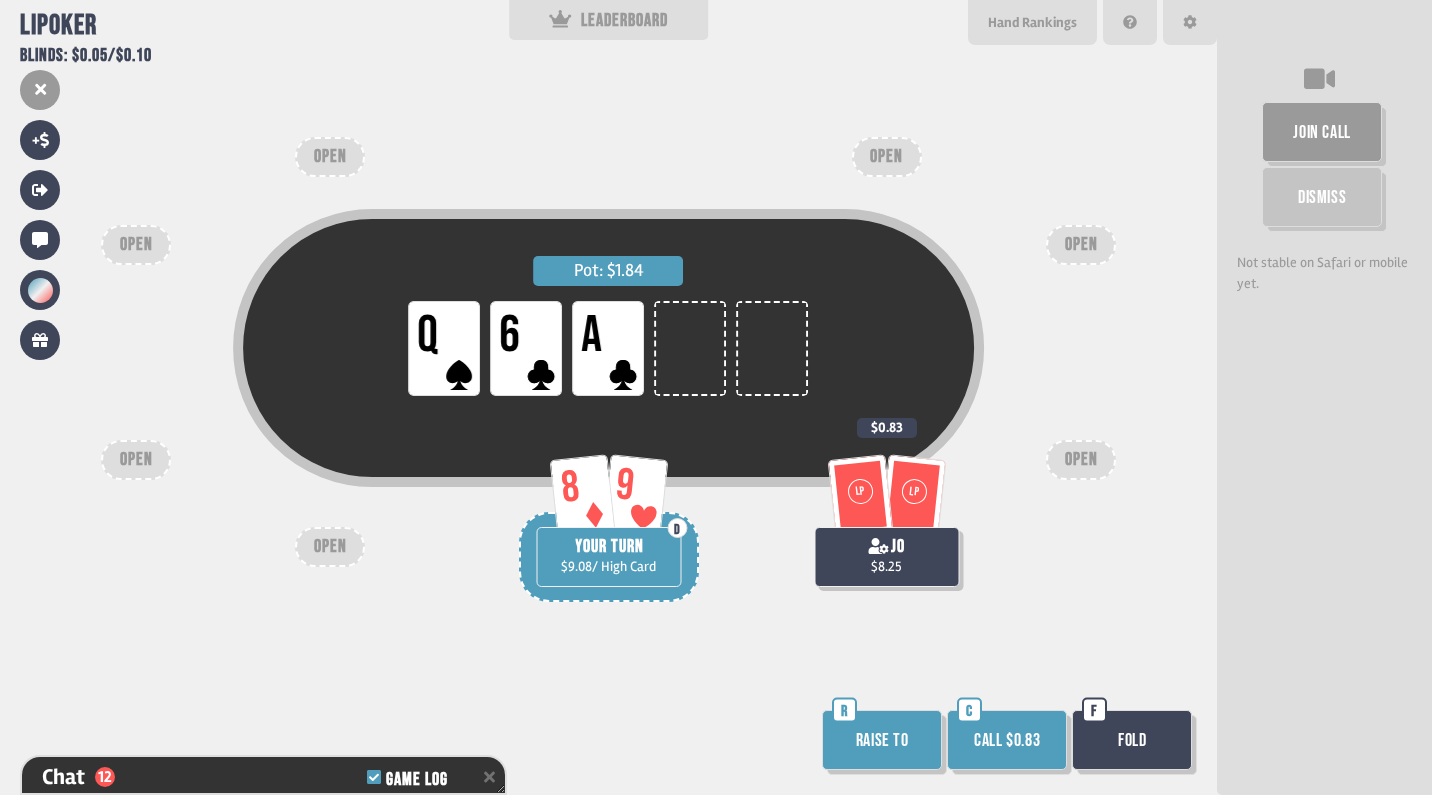 click on "Call $0.83" at bounding box center (1007, 740) 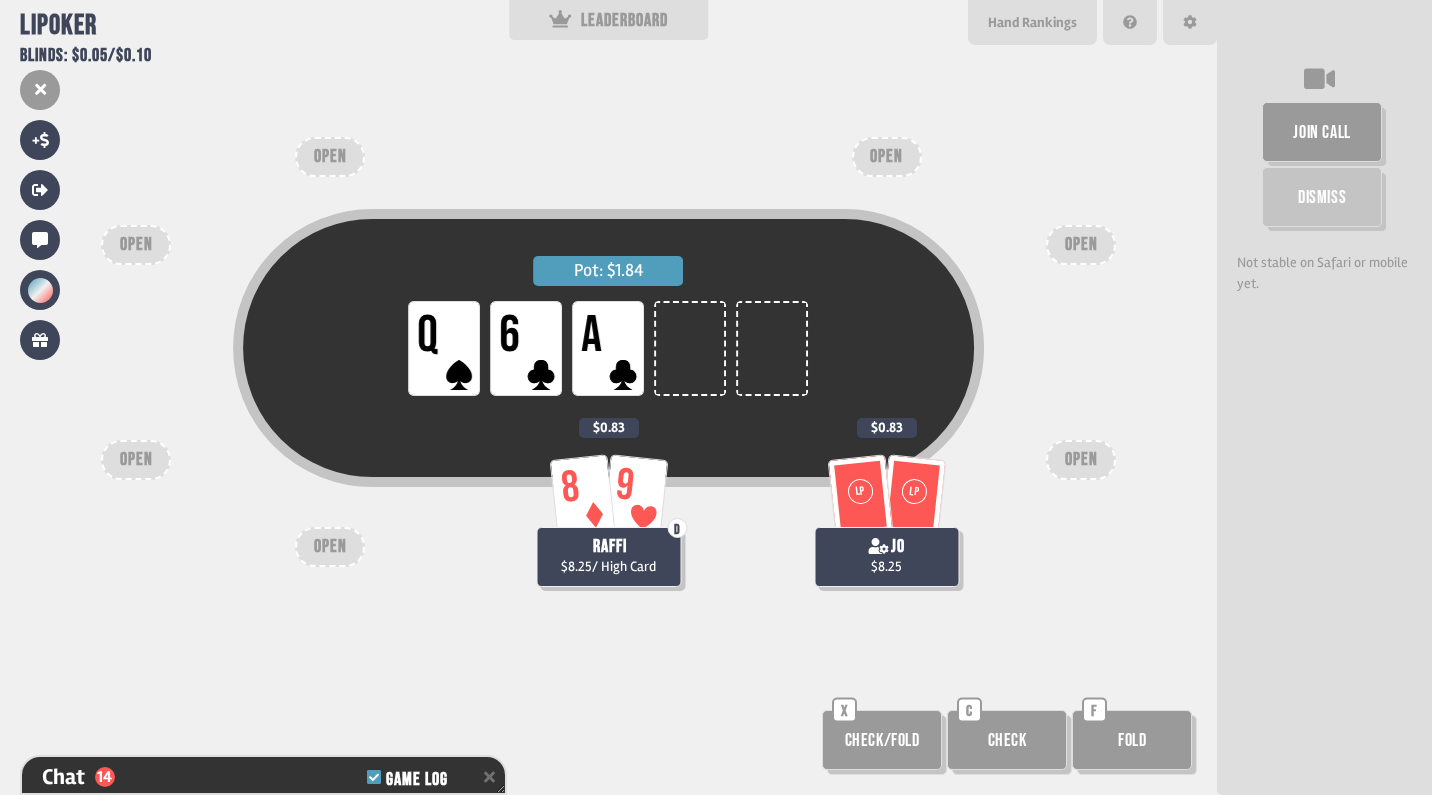 scroll, scrollTop: 656, scrollLeft: 0, axis: vertical 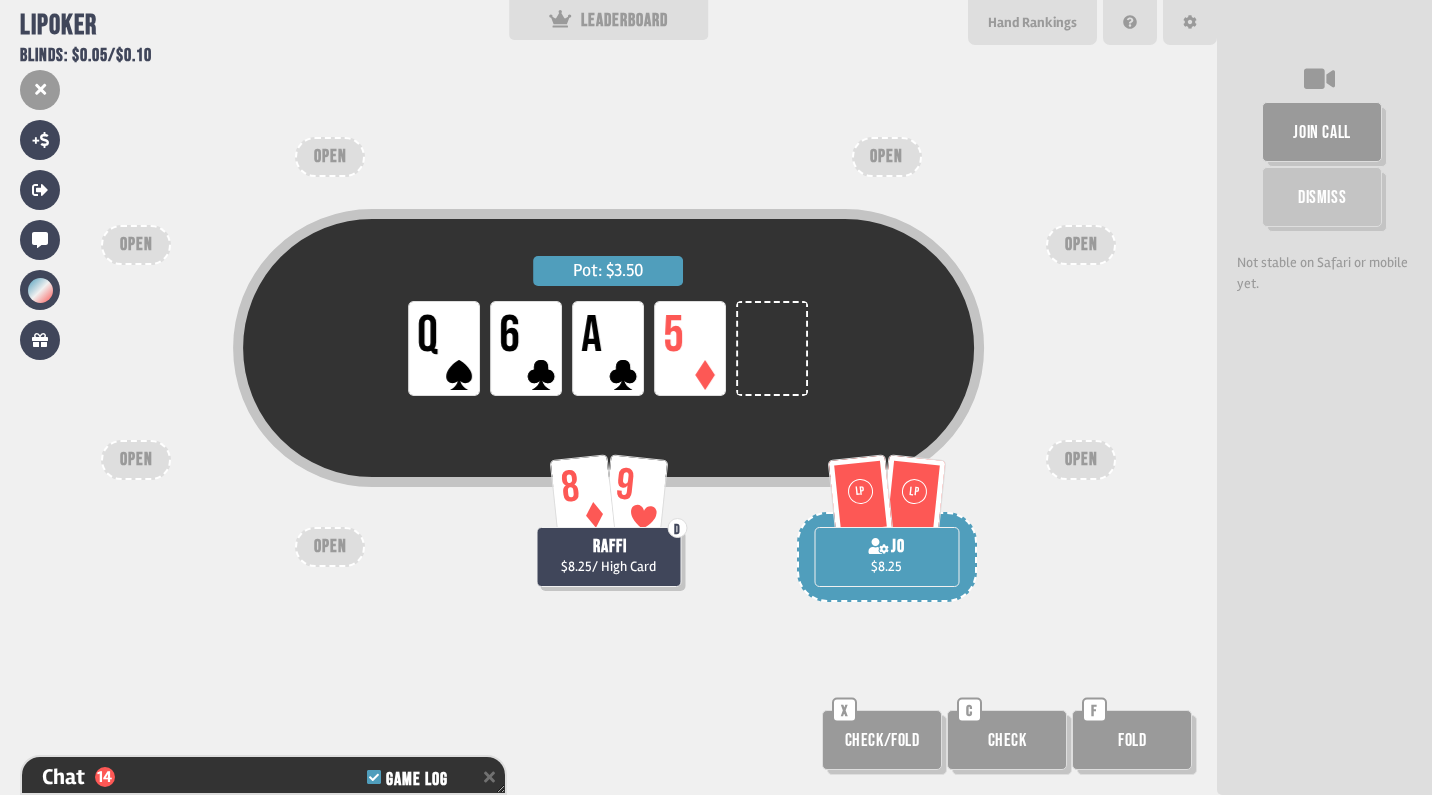 click on "Check" at bounding box center (1007, 740) 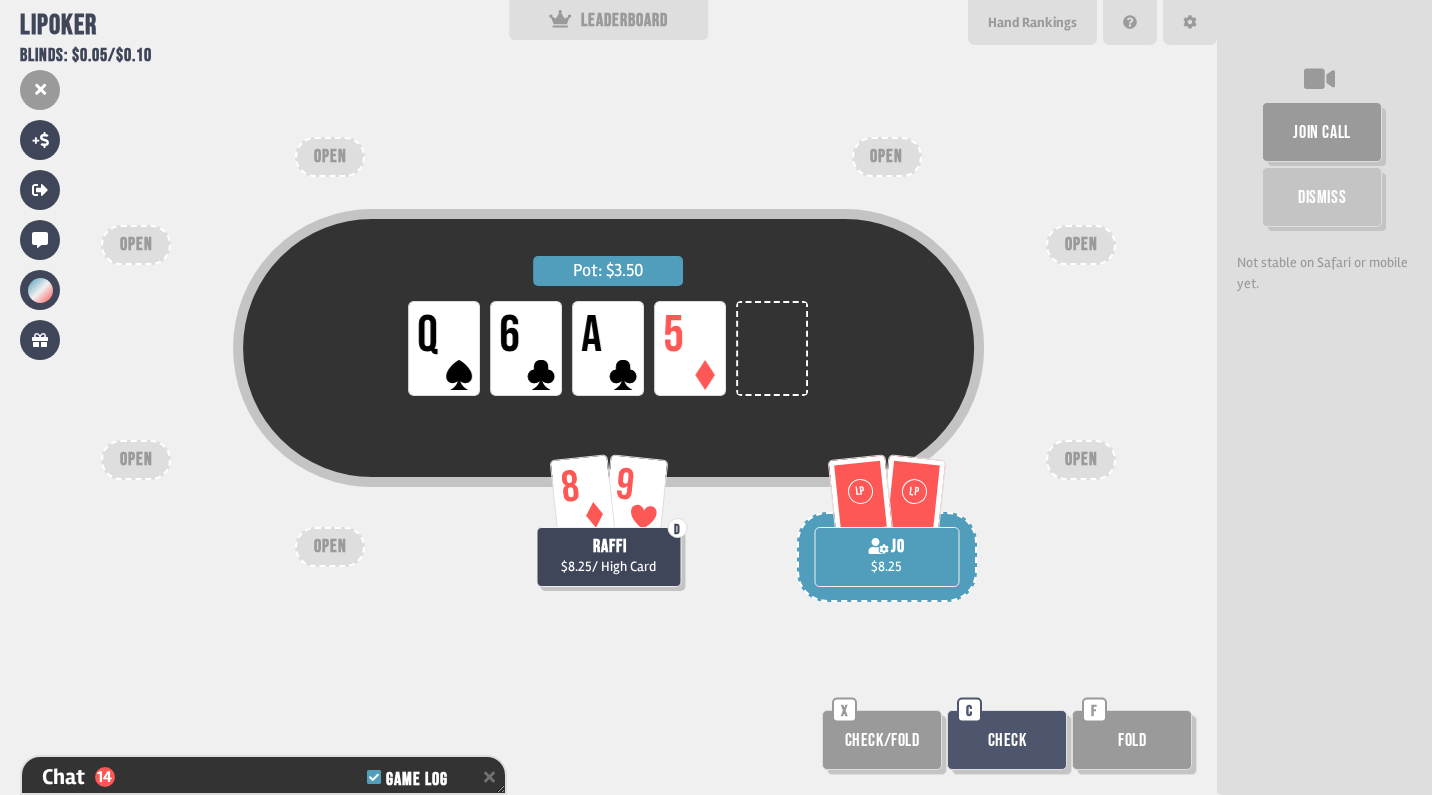 click on "Pot: $3.50   LP Q LP 6 LP A LP 5 8 9 D raffi $8.25   / High Card LP LP jo $8.25  OPEN OPEN OPEN OPEN OPEN OPEN OPEN Check/Fold X Check C Fold F" at bounding box center (608, 397) 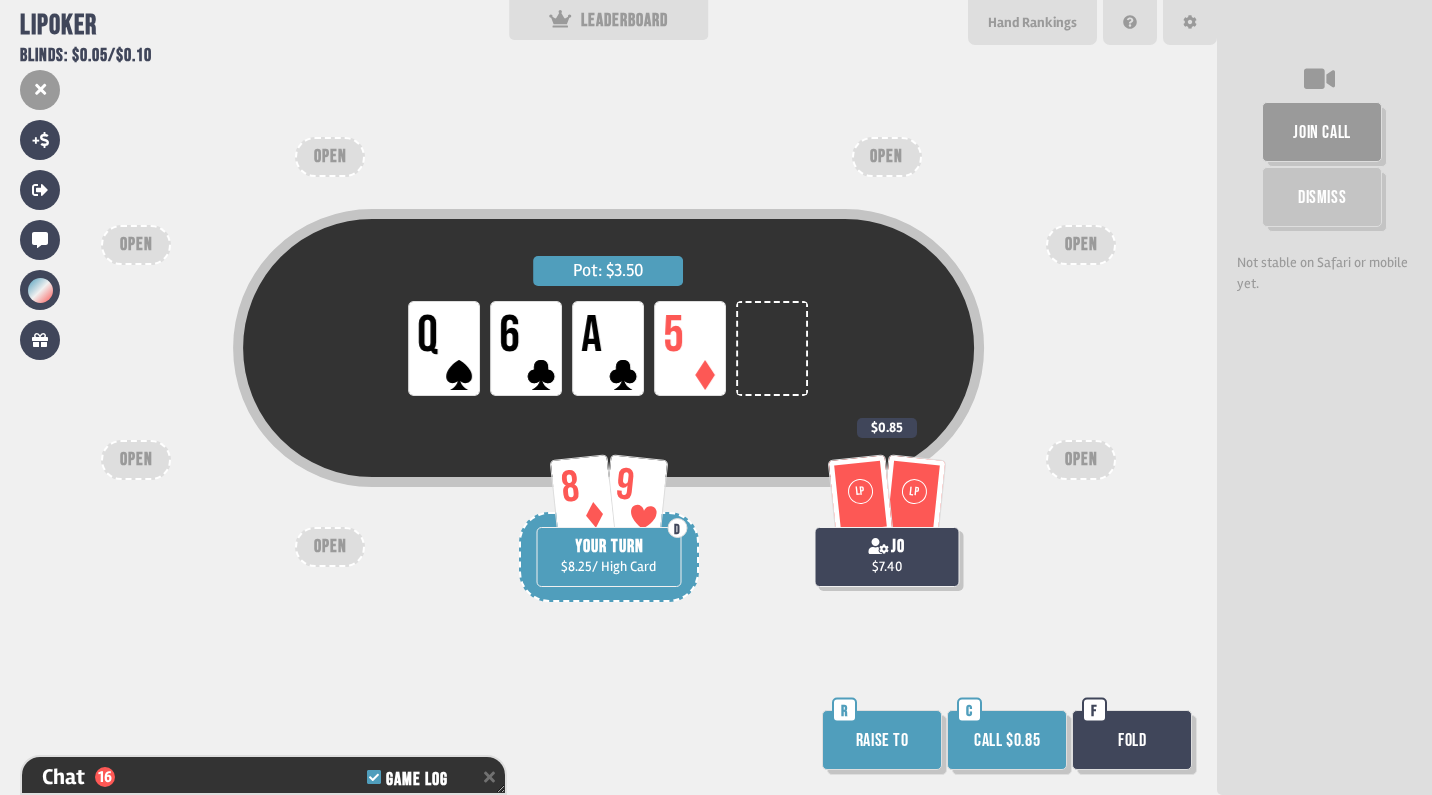 scroll, scrollTop: 714, scrollLeft: 0, axis: vertical 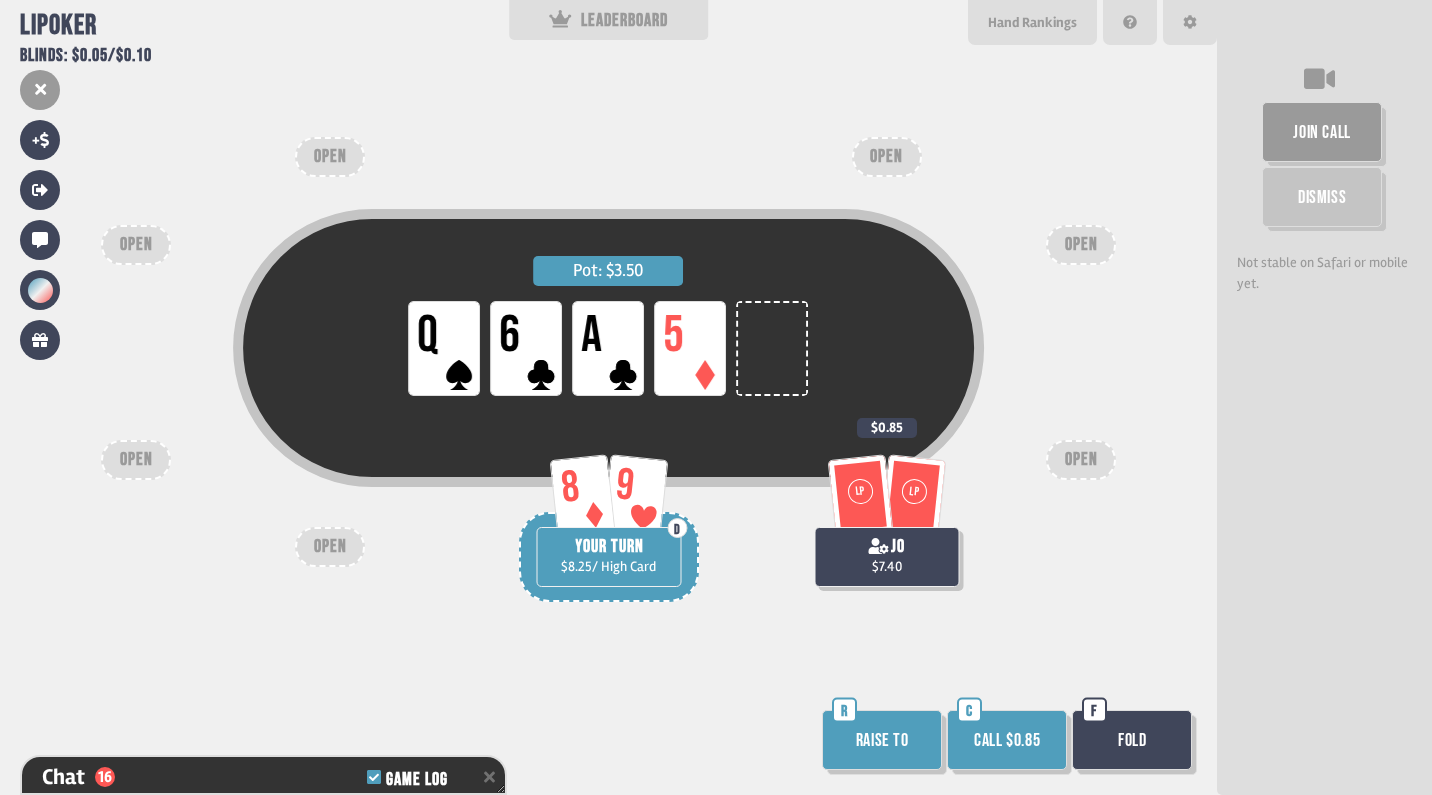 click on "Pot: $3.50   LP Q LP 6 LP A LP 5 8 9 D YOUR TURN $8.25   / High Card LP LP jo $7.40  $0.85  OPEN OPEN OPEN OPEN OPEN OPEN OPEN Raise to R Call $0.85 C Fold F" at bounding box center [608, 397] 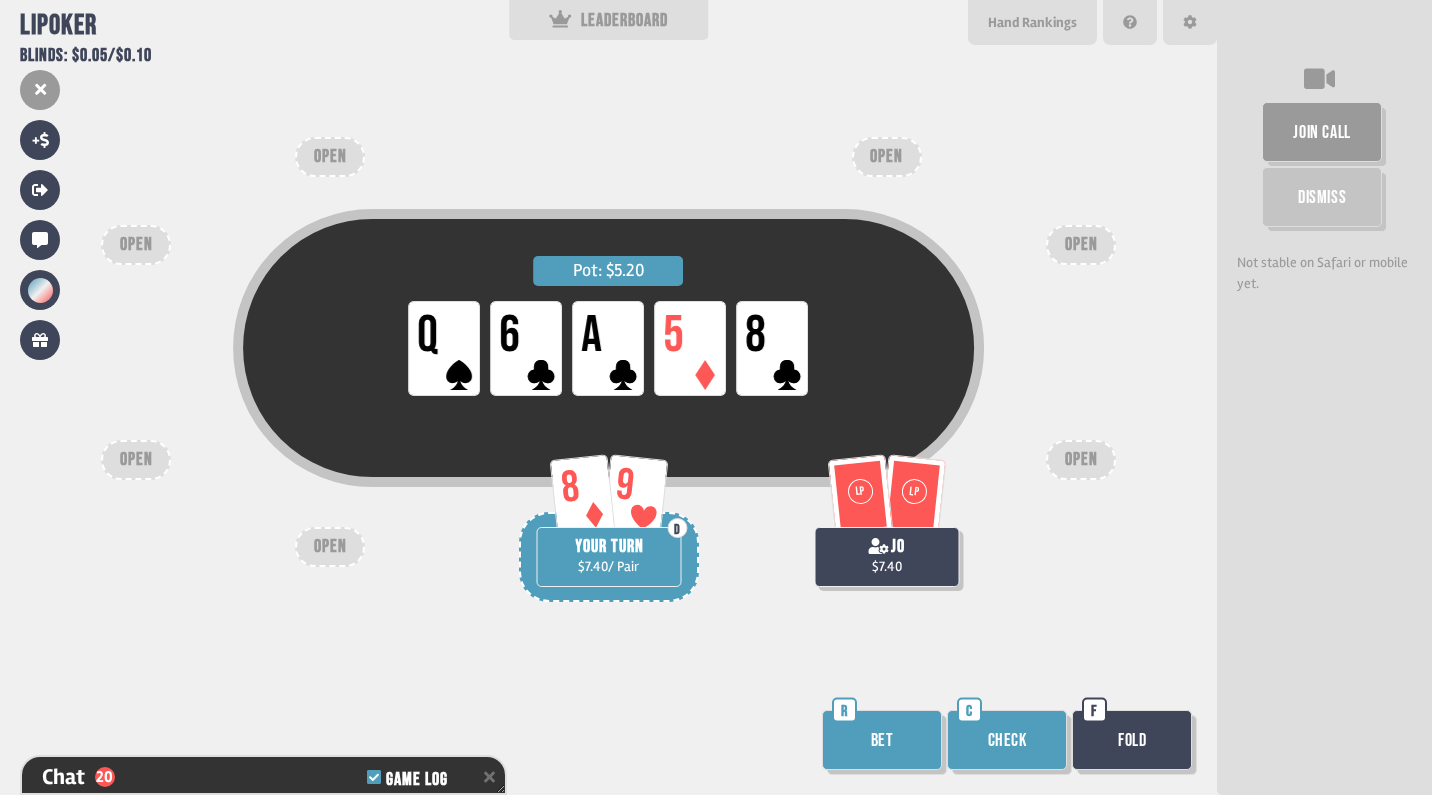 scroll, scrollTop: 830, scrollLeft: 0, axis: vertical 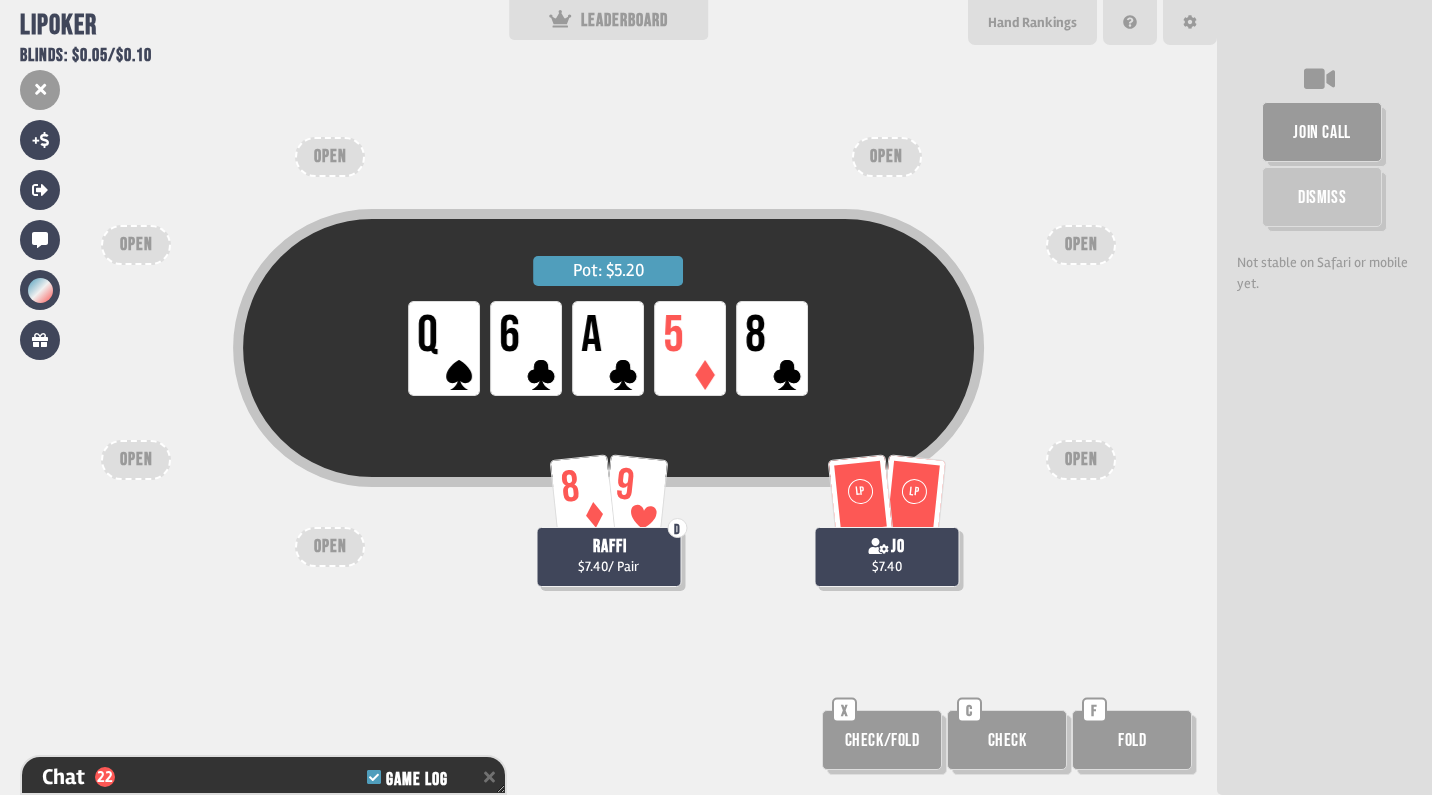 click on "Pot: $5.20   LP Q LP 6 LP A LP 5 LP 8" at bounding box center (609, 348) 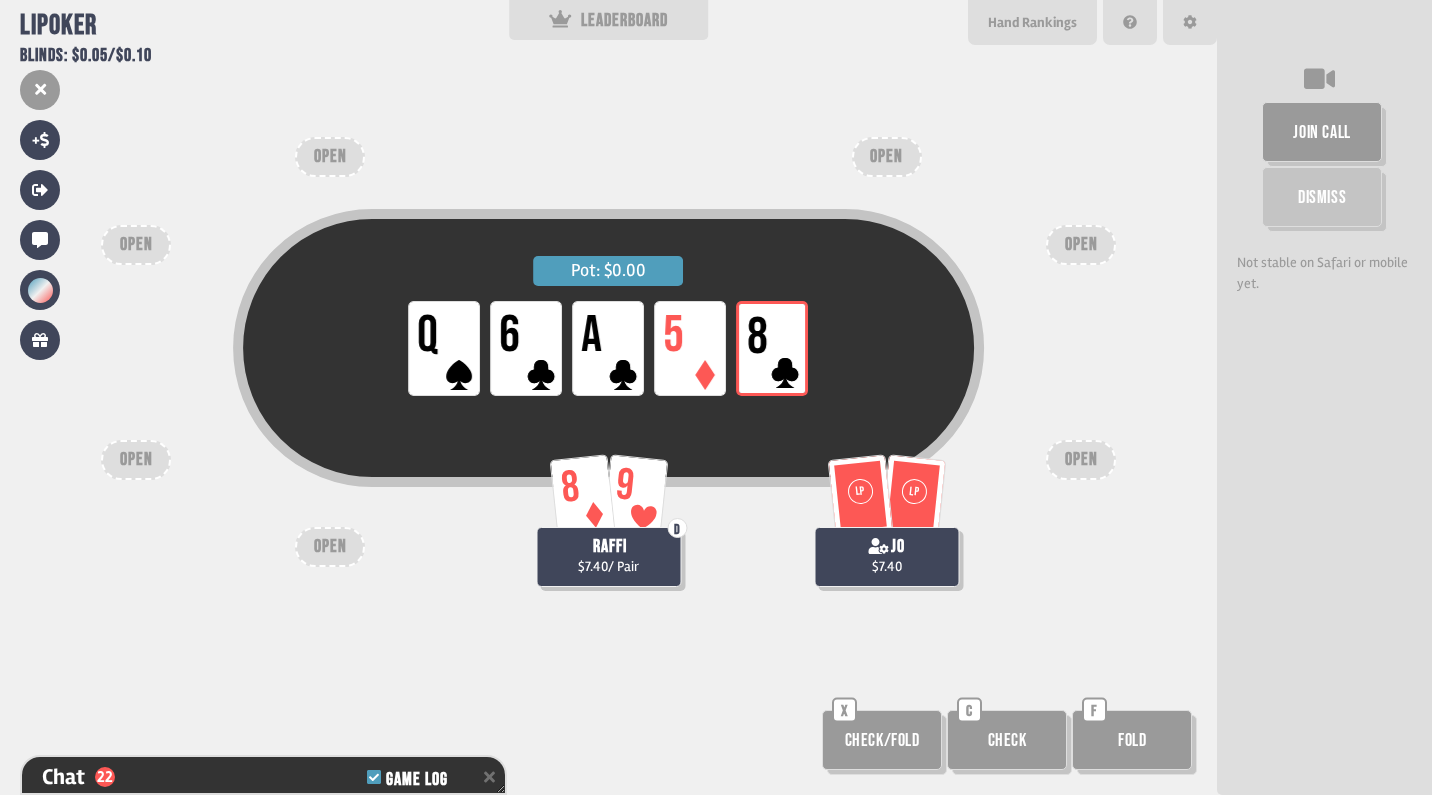 click on "LP" at bounding box center (860, 495) 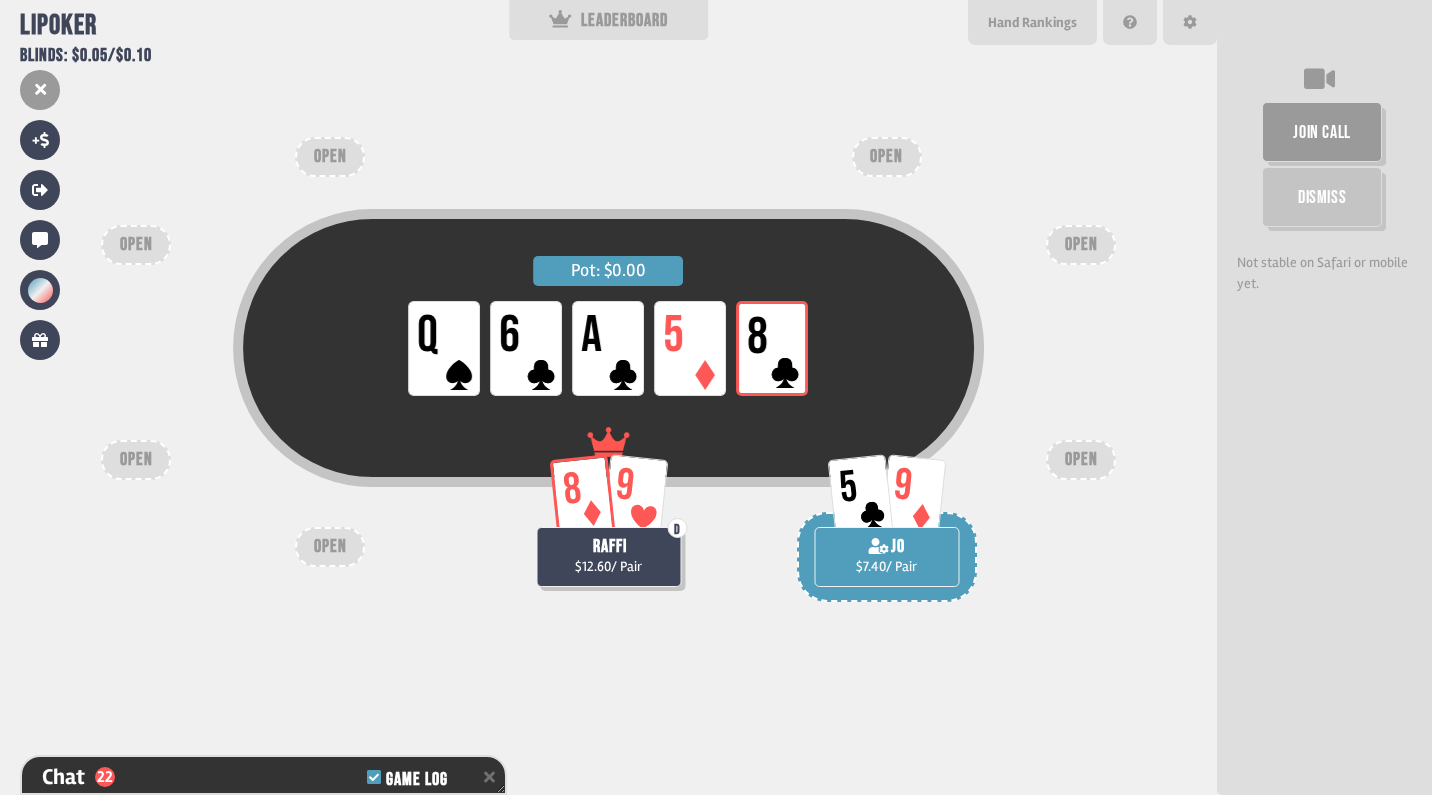 click on "5" at bounding box center [674, 336] 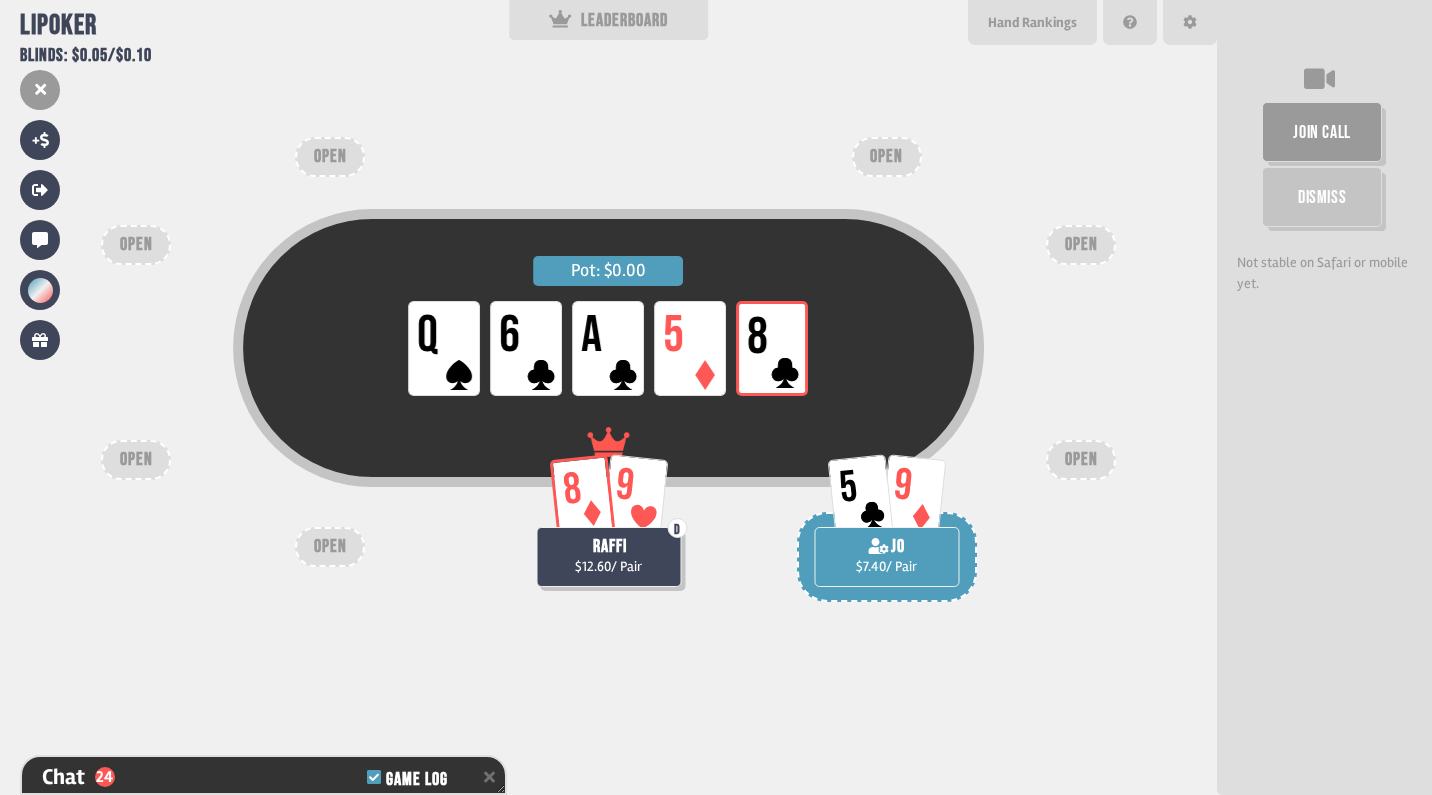 scroll, scrollTop: 946, scrollLeft: 0, axis: vertical 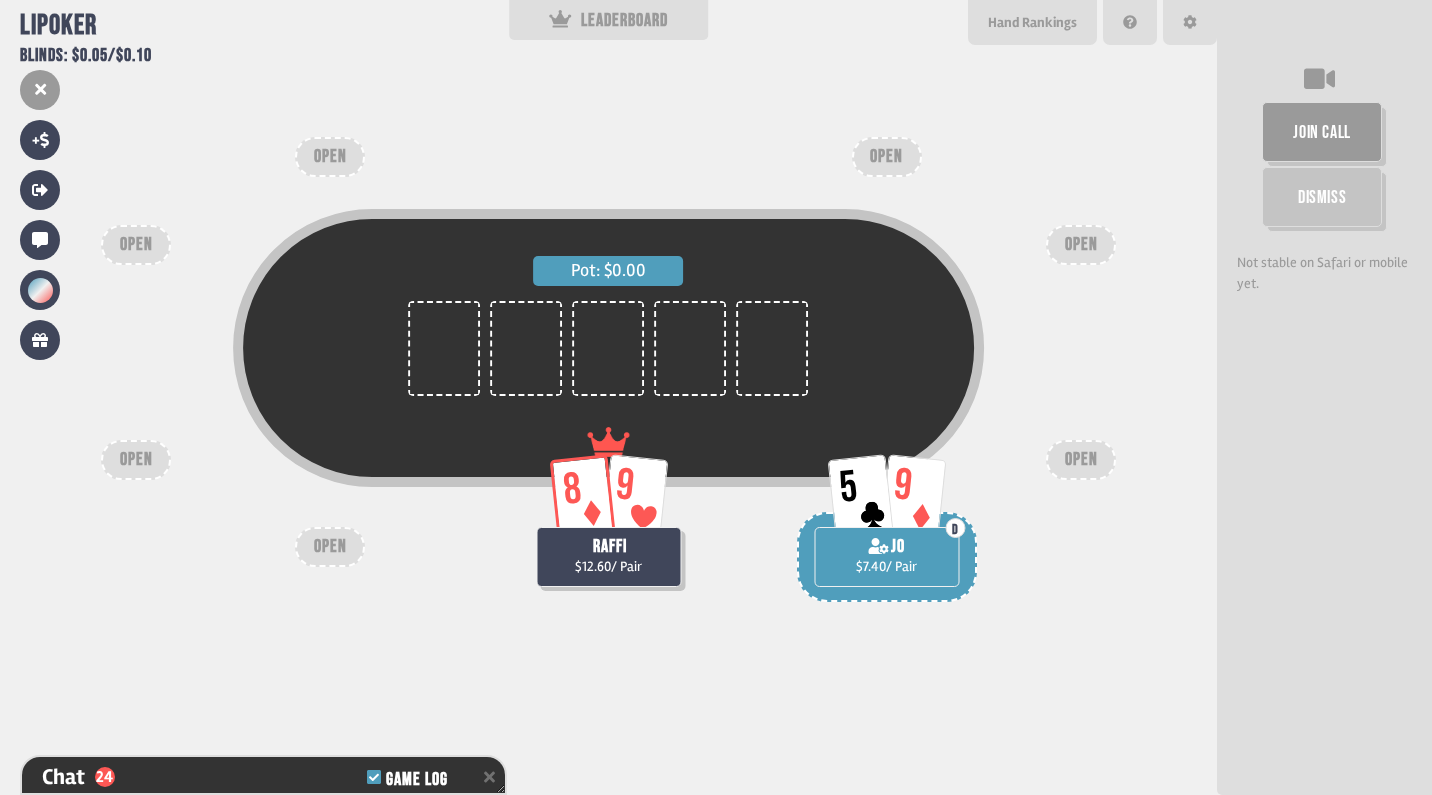 click on "Pot: $0.00" at bounding box center [609, 348] 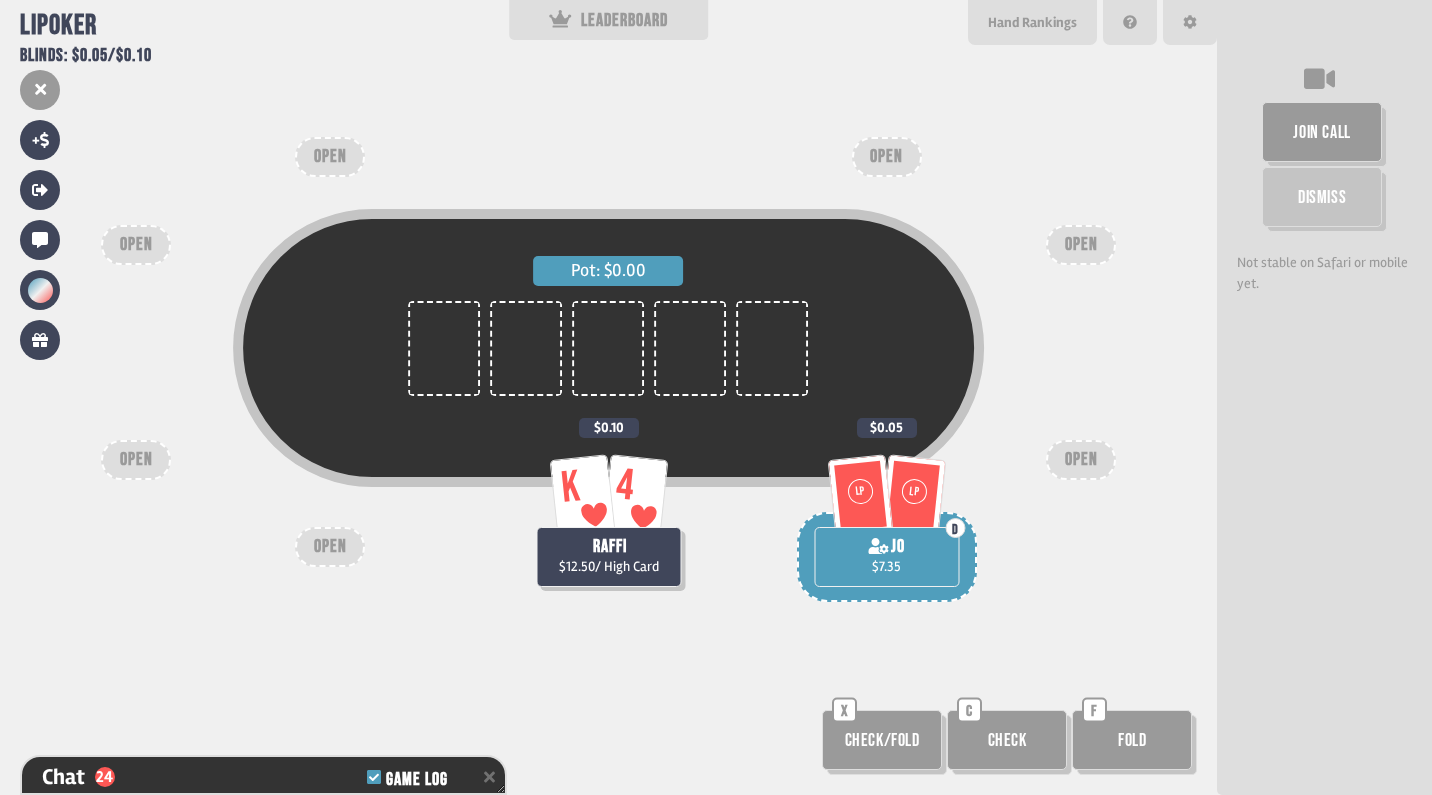 click on "K 4" at bounding box center [608, 484] 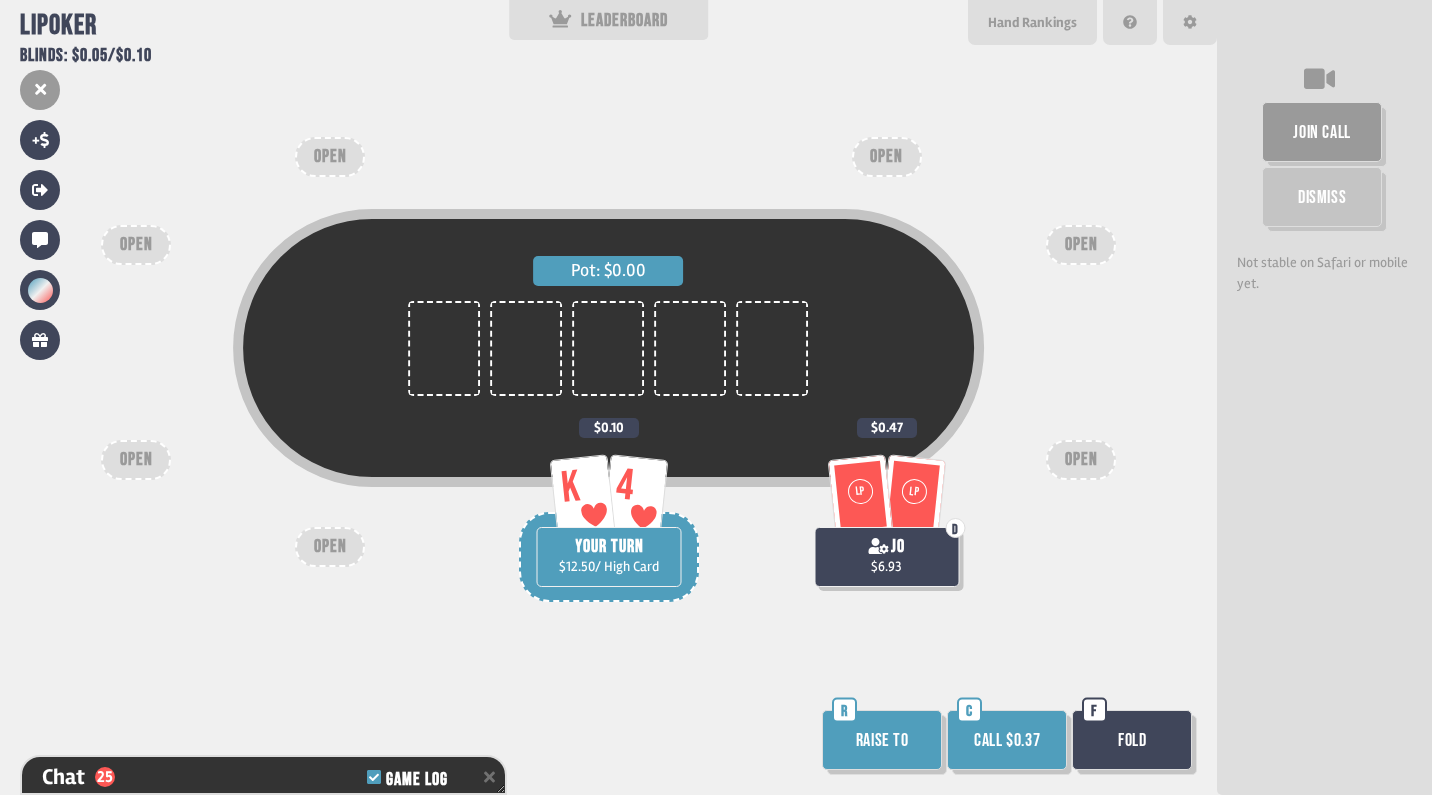 scroll, scrollTop: 1004, scrollLeft: 0, axis: vertical 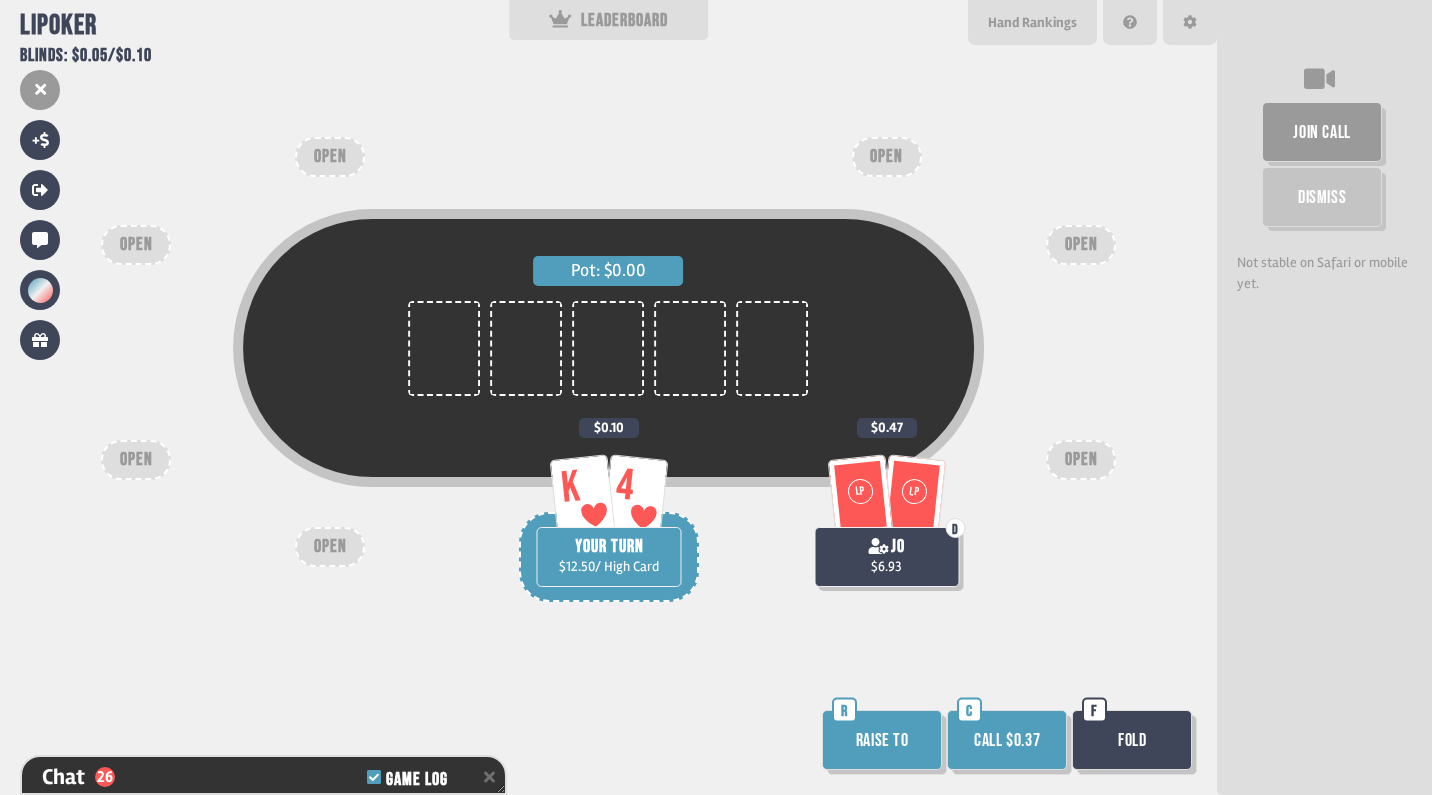 click on "Call $0.37" at bounding box center (1007, 740) 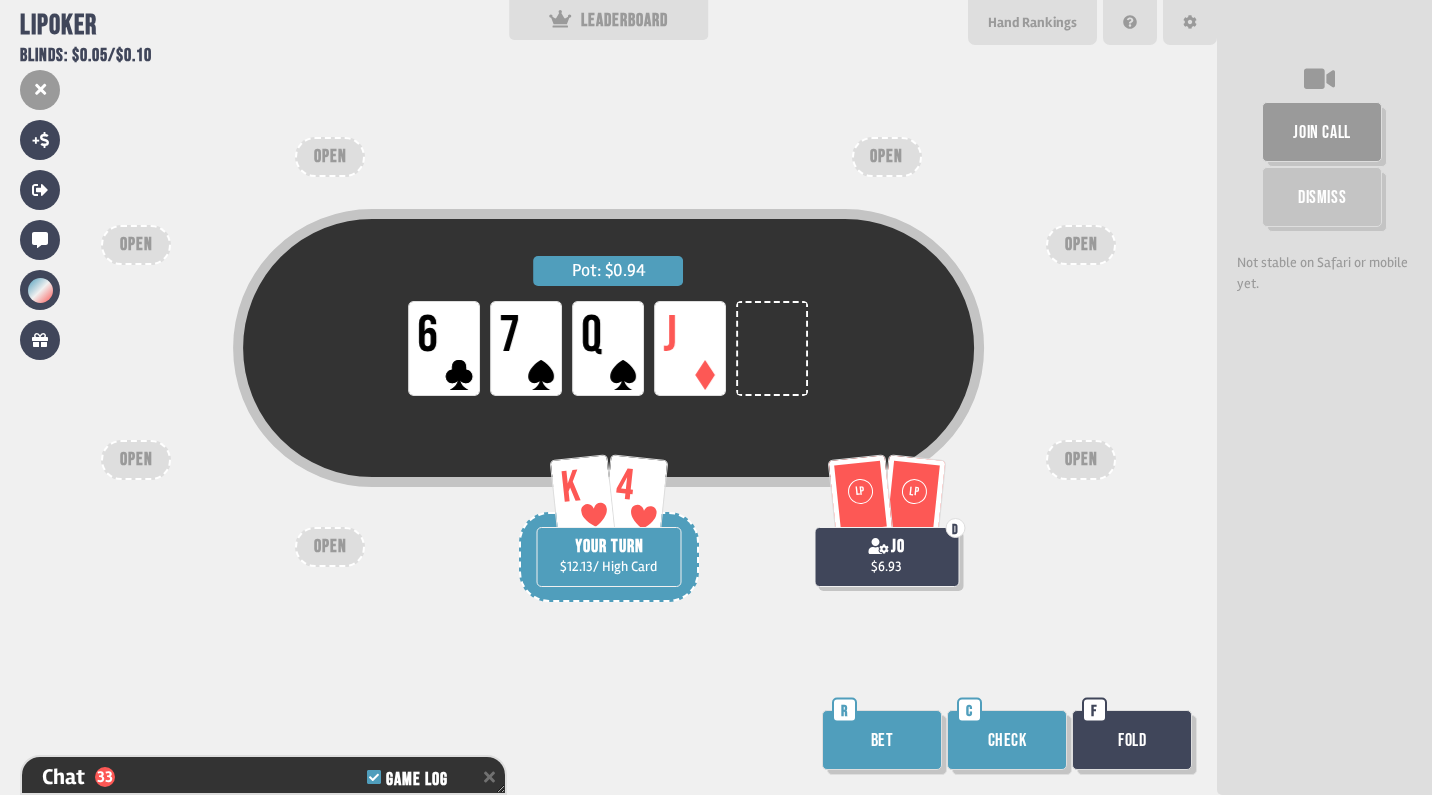 scroll, scrollTop: 1207, scrollLeft: 0, axis: vertical 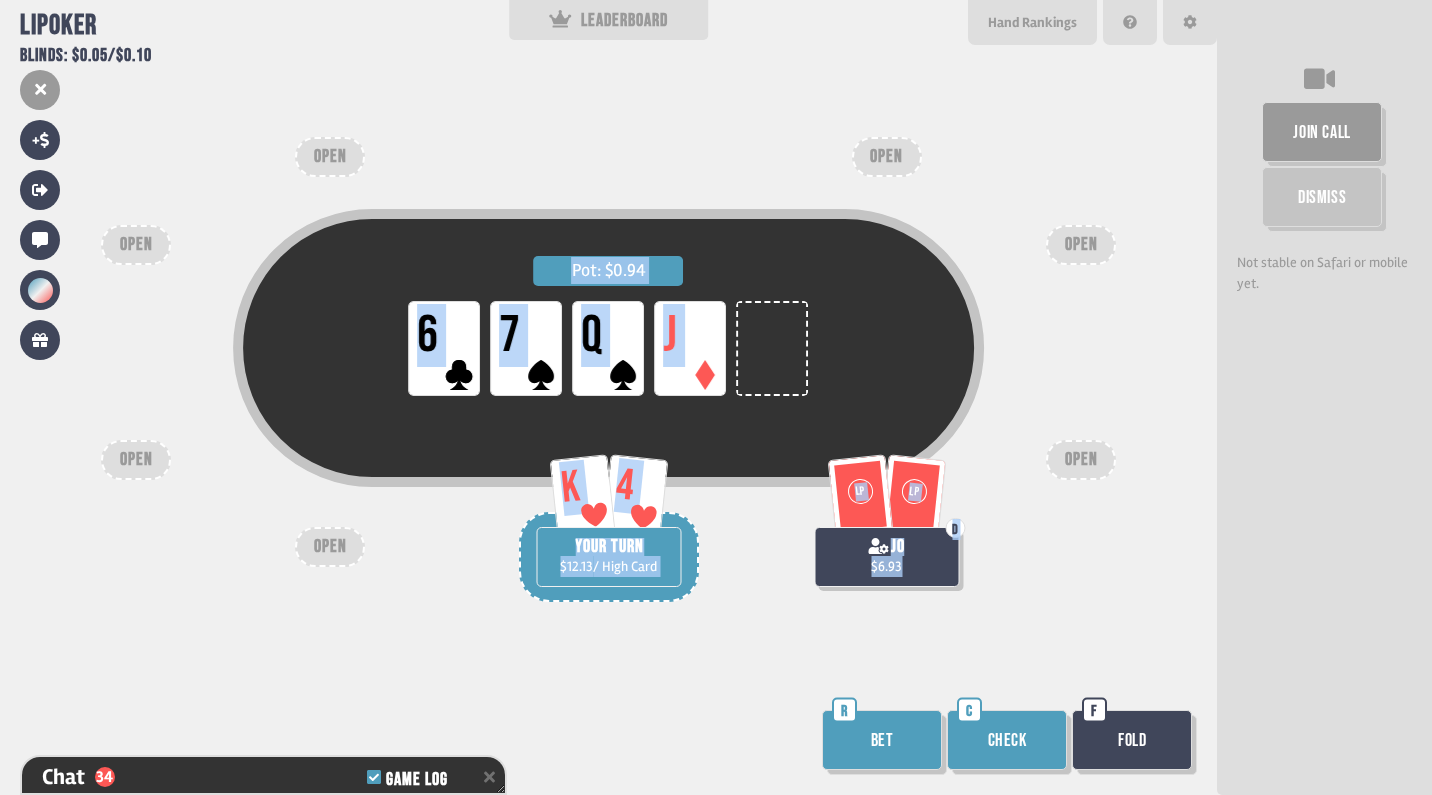 drag, startPoint x: 903, startPoint y: 579, endPoint x: 767, endPoint y: 549, distance: 139.26952 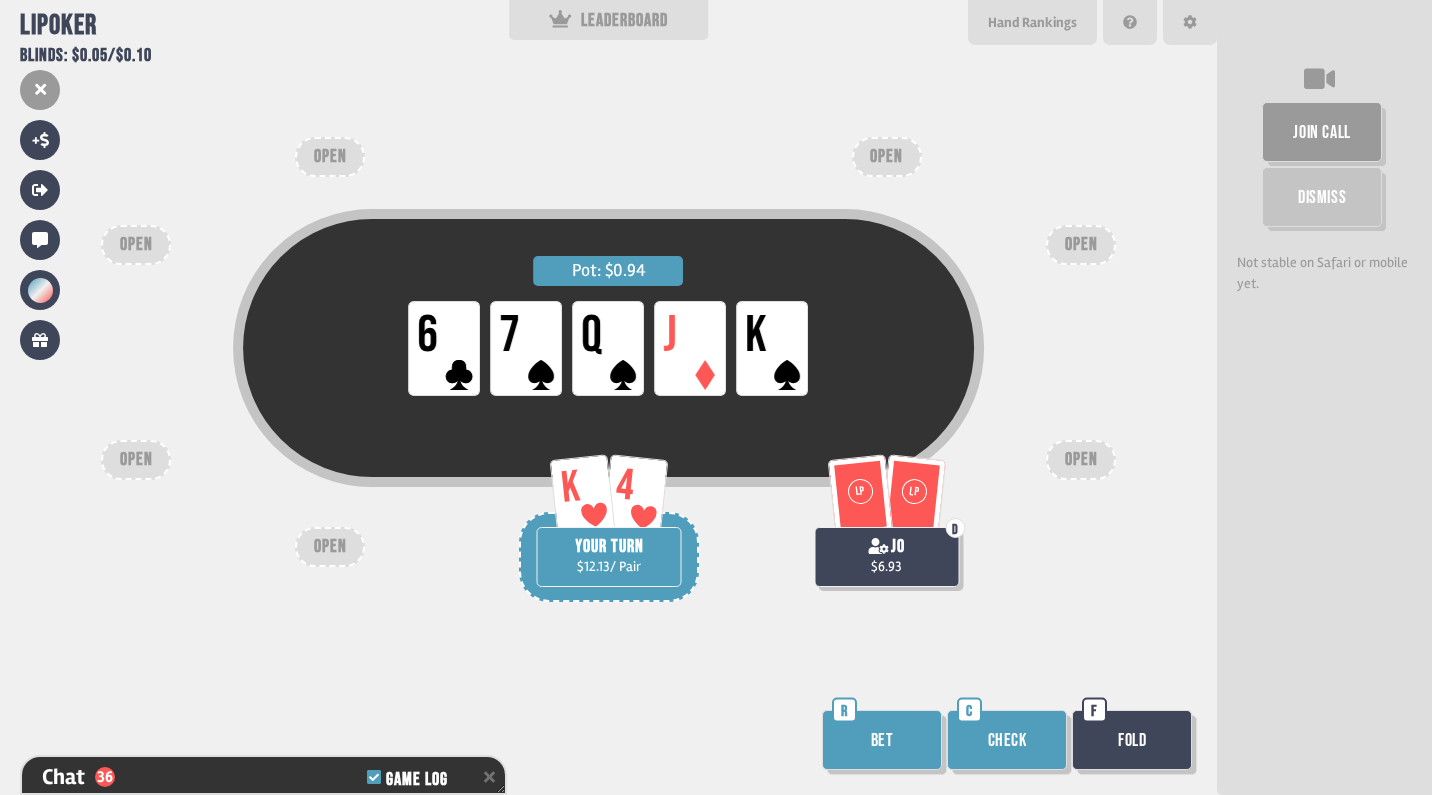 scroll, scrollTop: 1323, scrollLeft: 0, axis: vertical 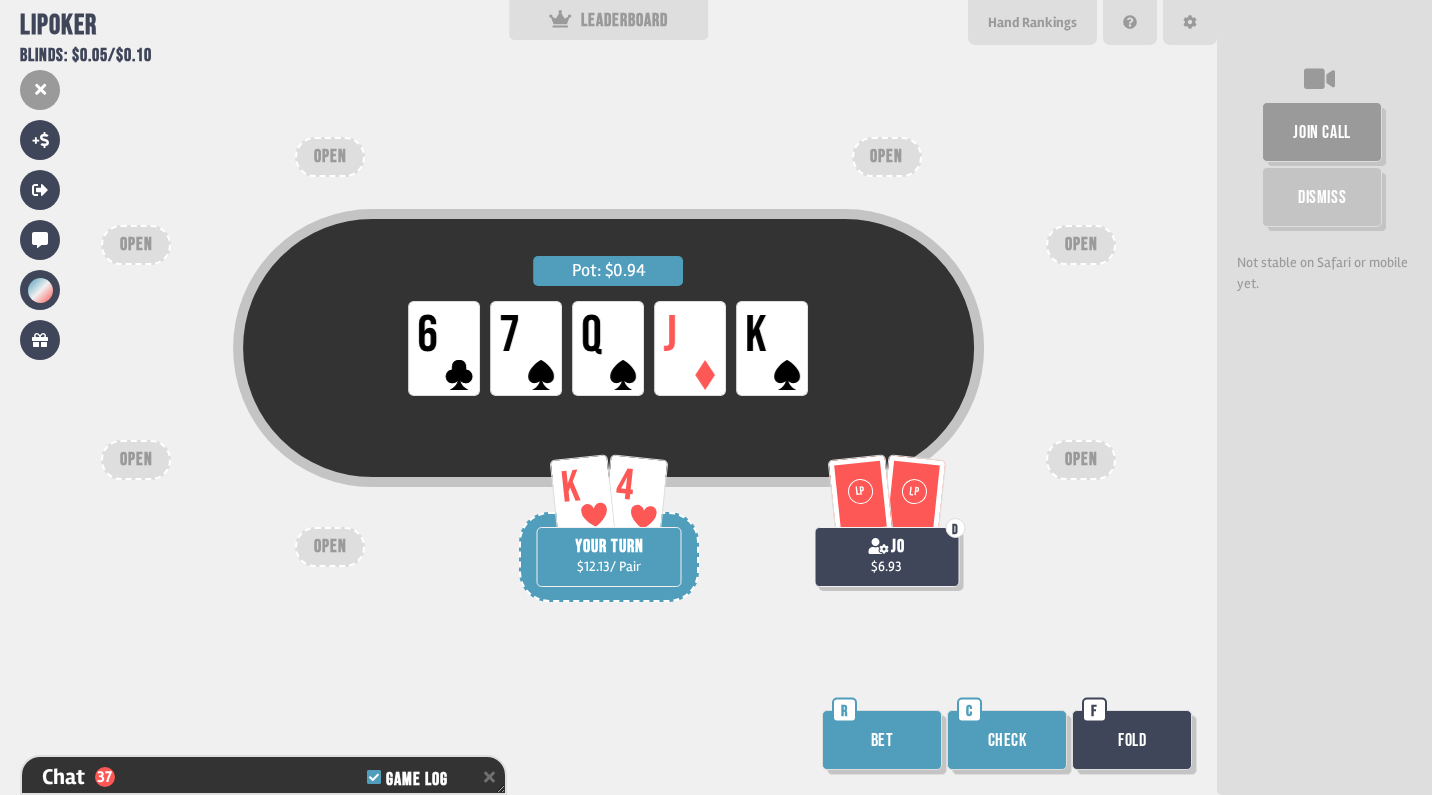 click on "Bet" at bounding box center [882, 740] 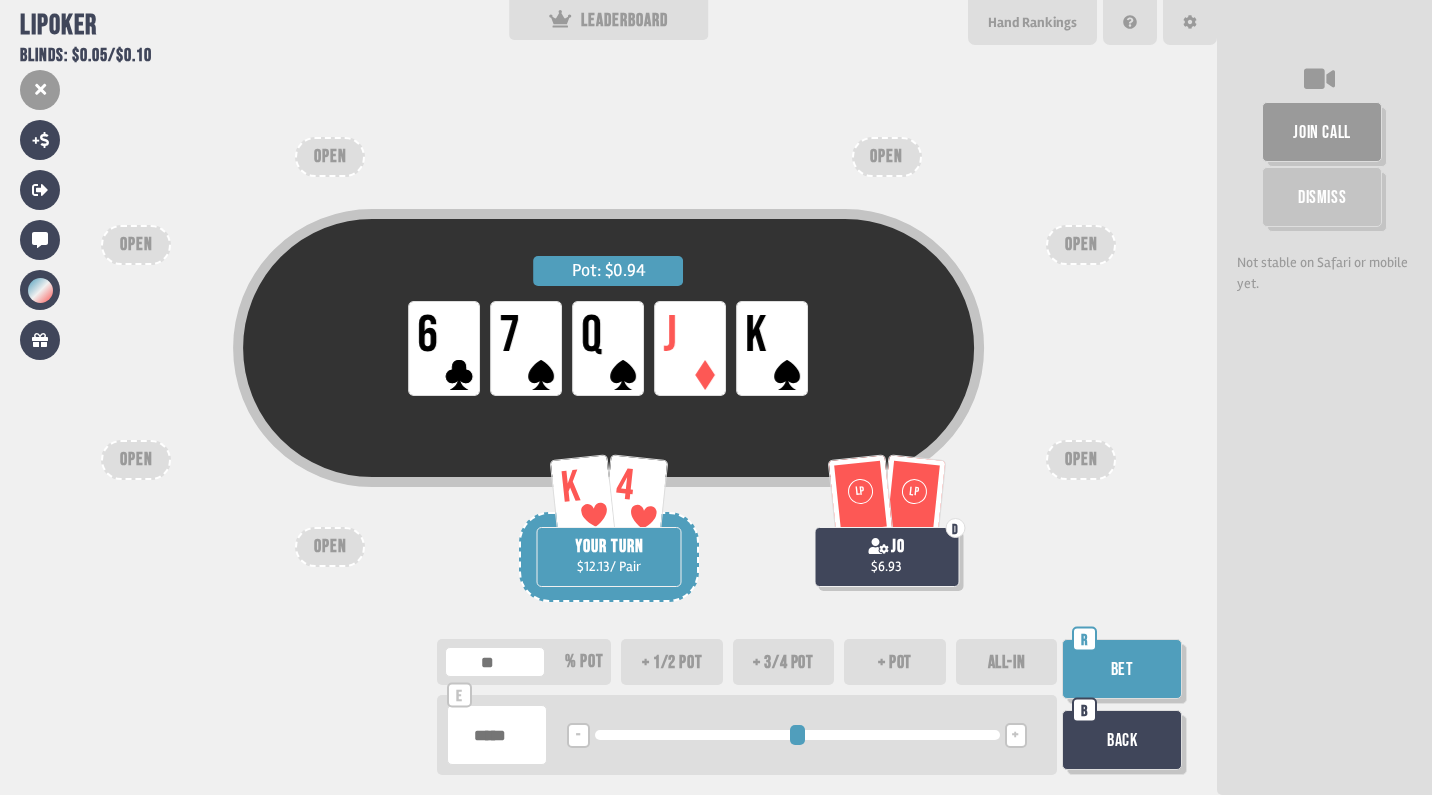 type on "***" 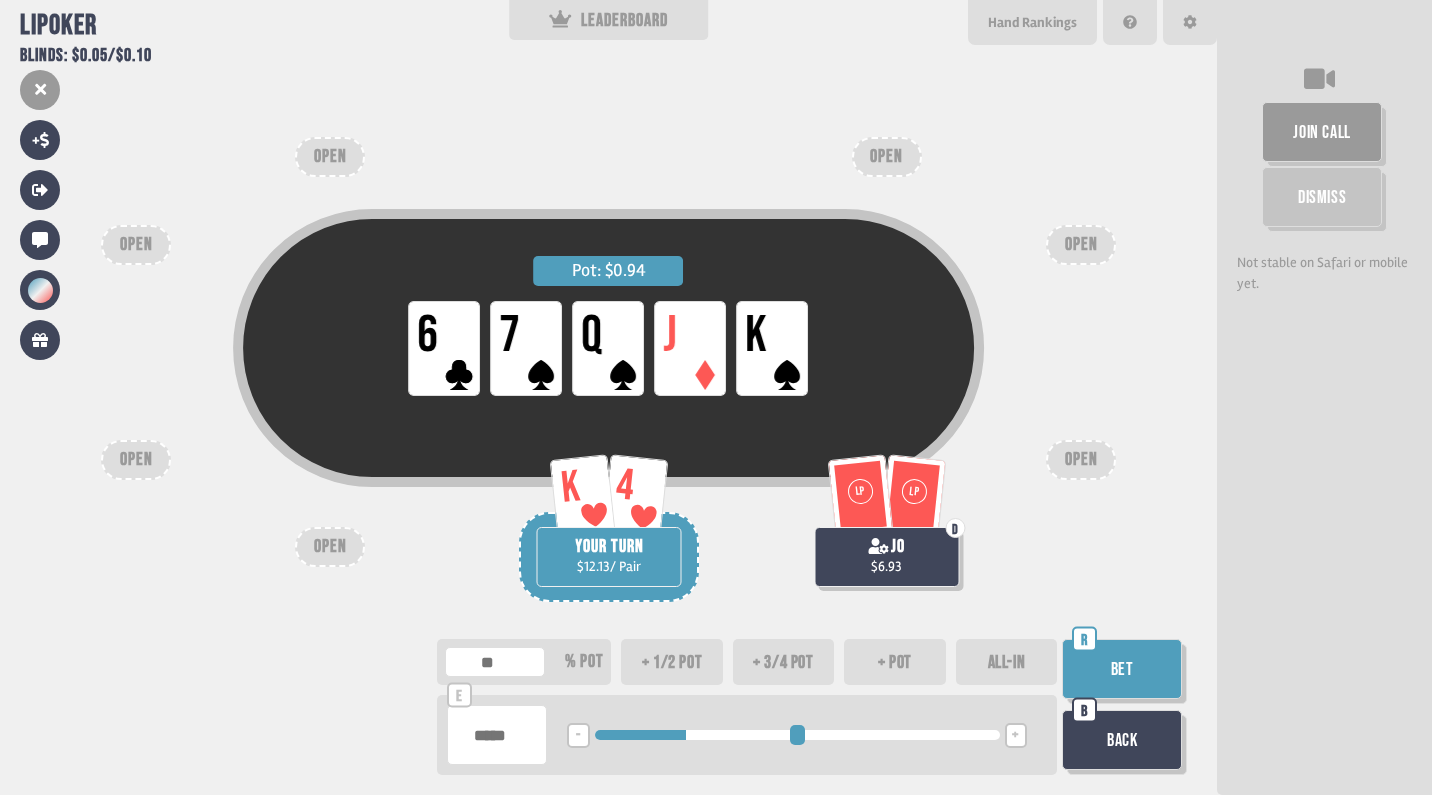 click at bounding box center [797, 735] 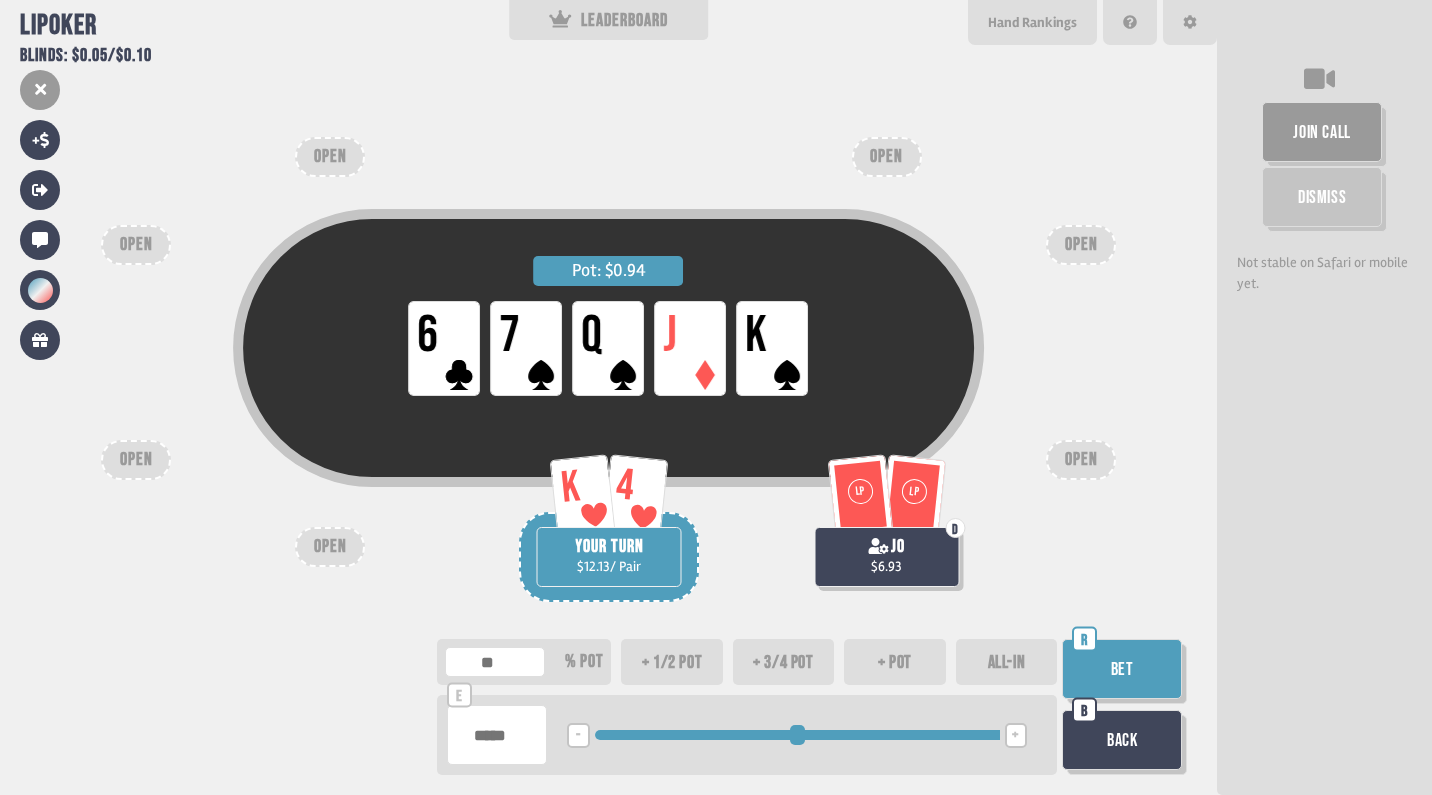 click on "**** % pot" at bounding box center (524, 662) 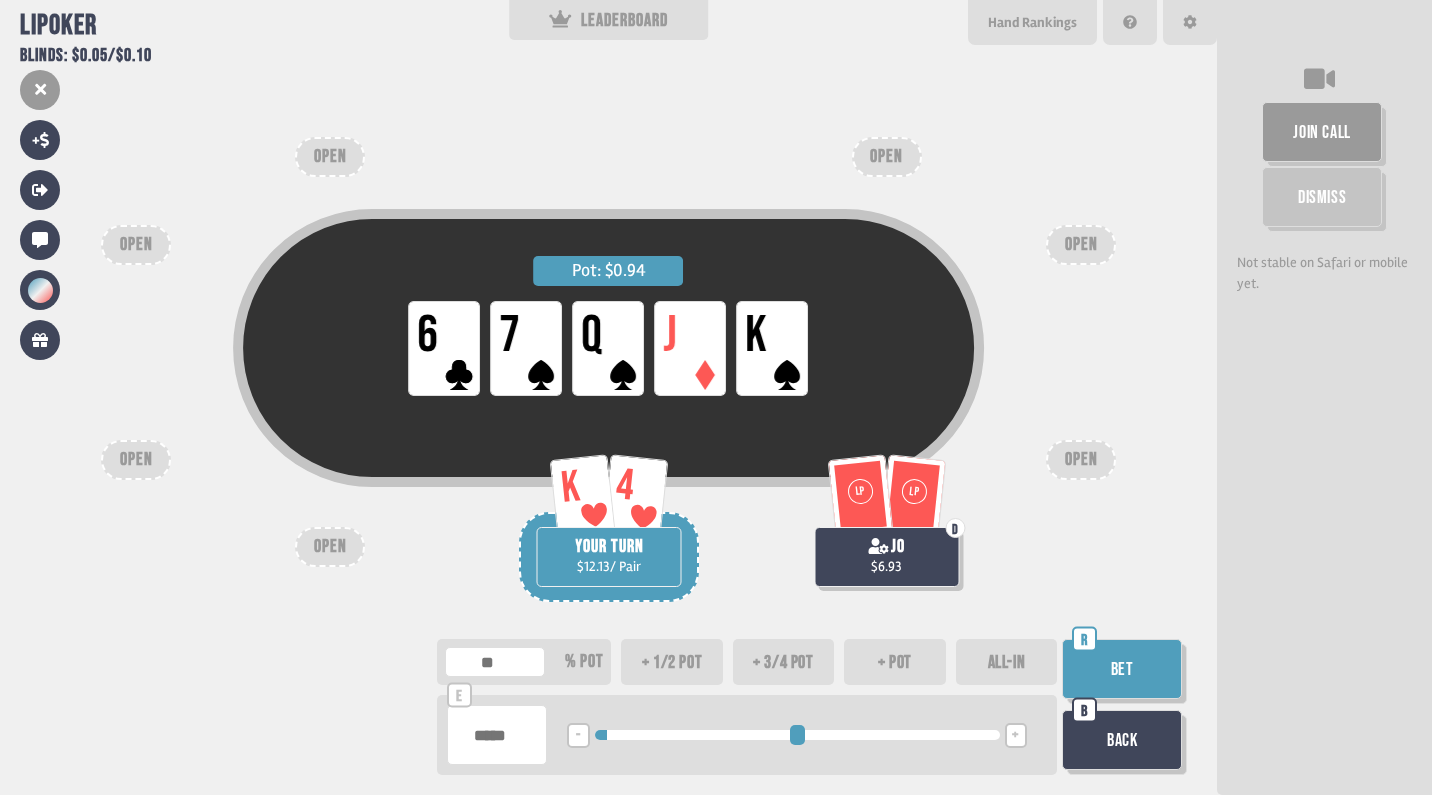 click on "+ 3/4 pot" at bounding box center (784, 662) 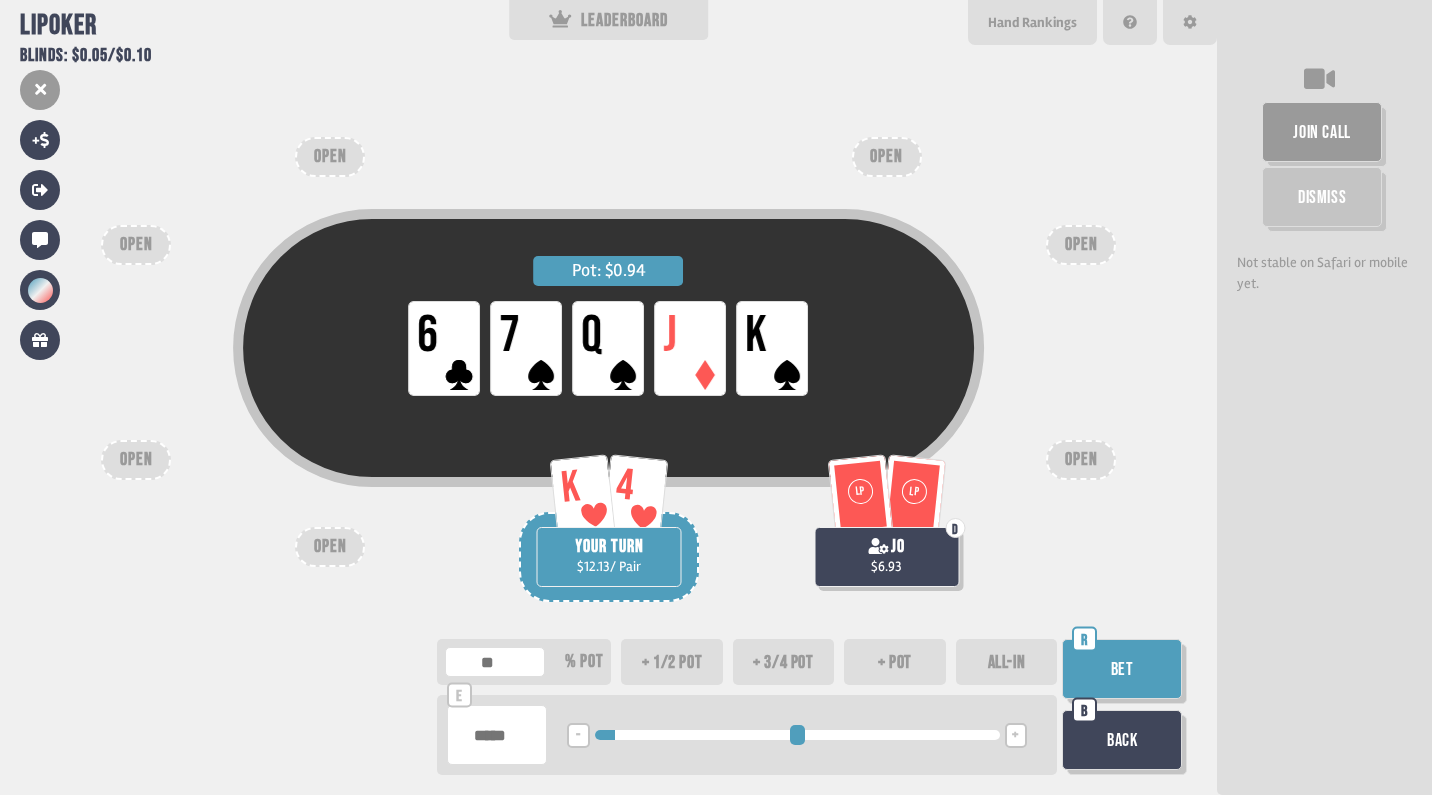 click on "+ pot" at bounding box center (895, 662) 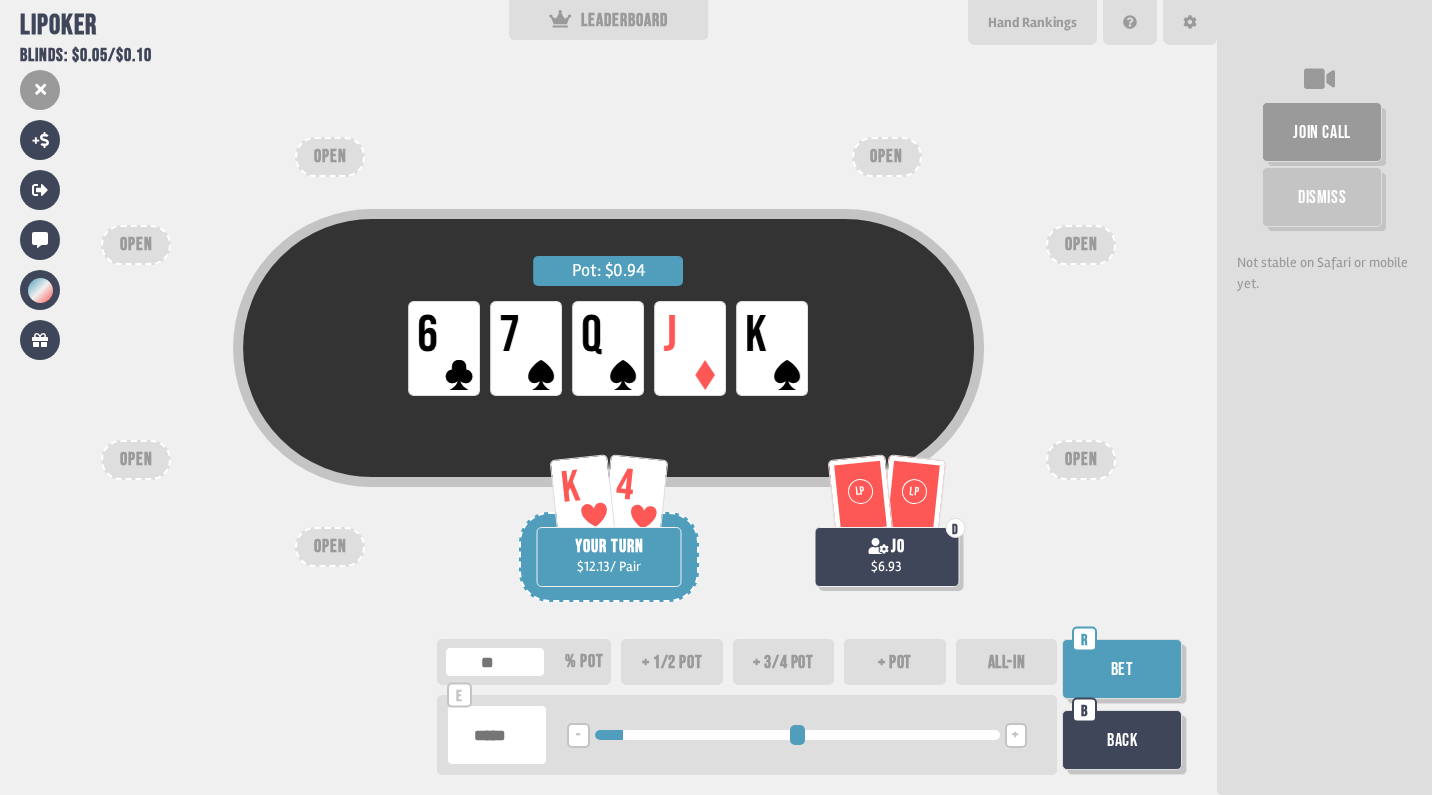 click on "Bet" at bounding box center (1122, 669) 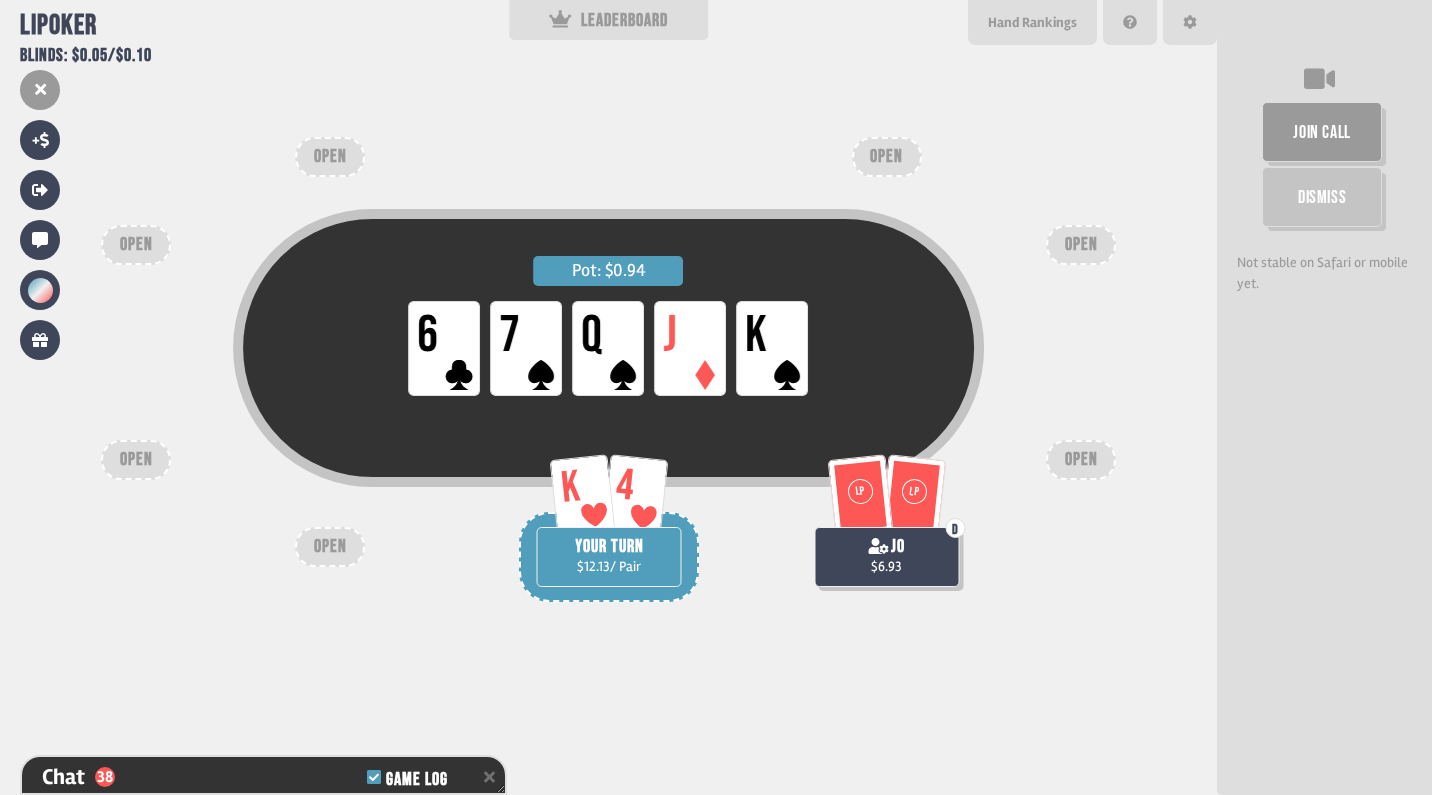 scroll, scrollTop: 1352, scrollLeft: 0, axis: vertical 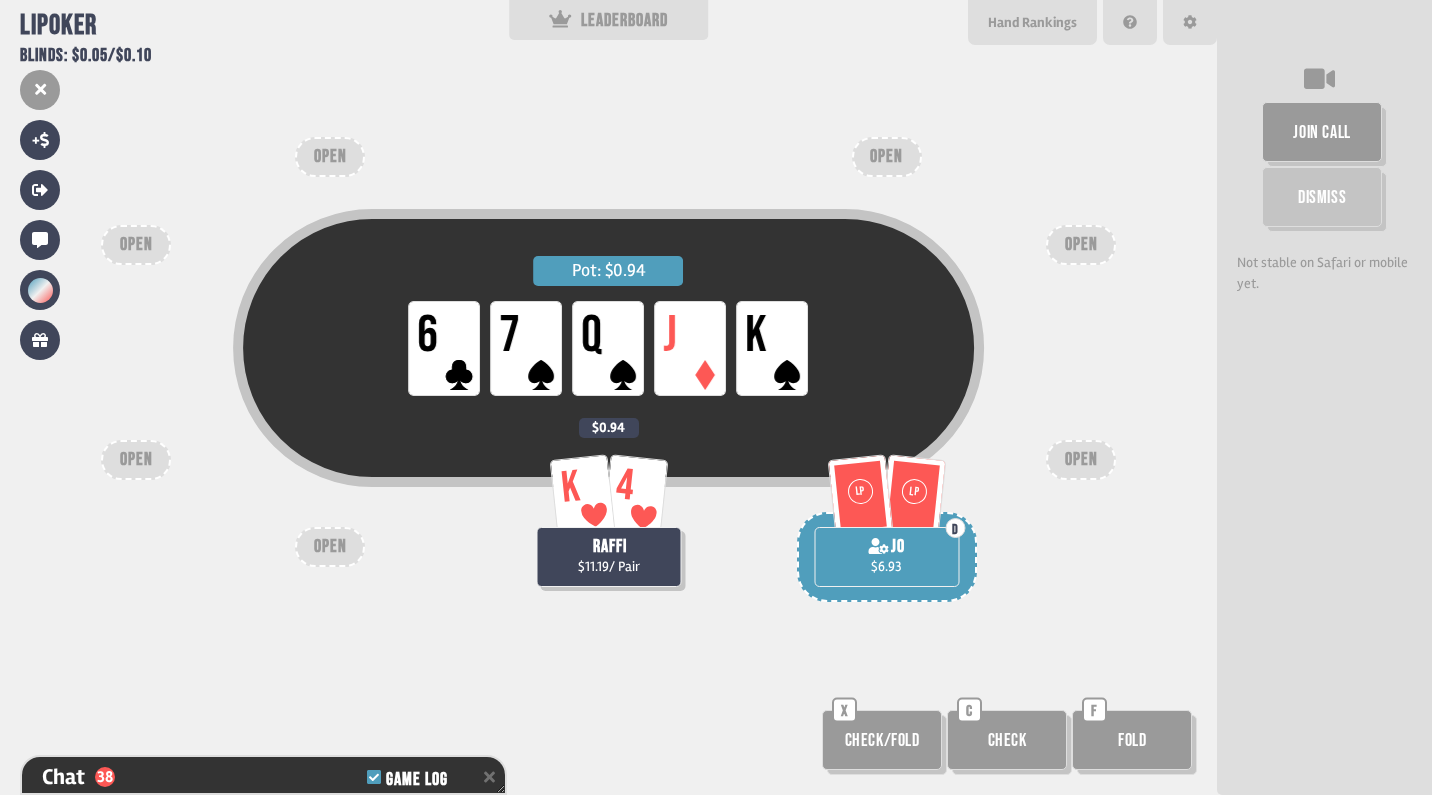 click on "LP" at bounding box center [913, 495] 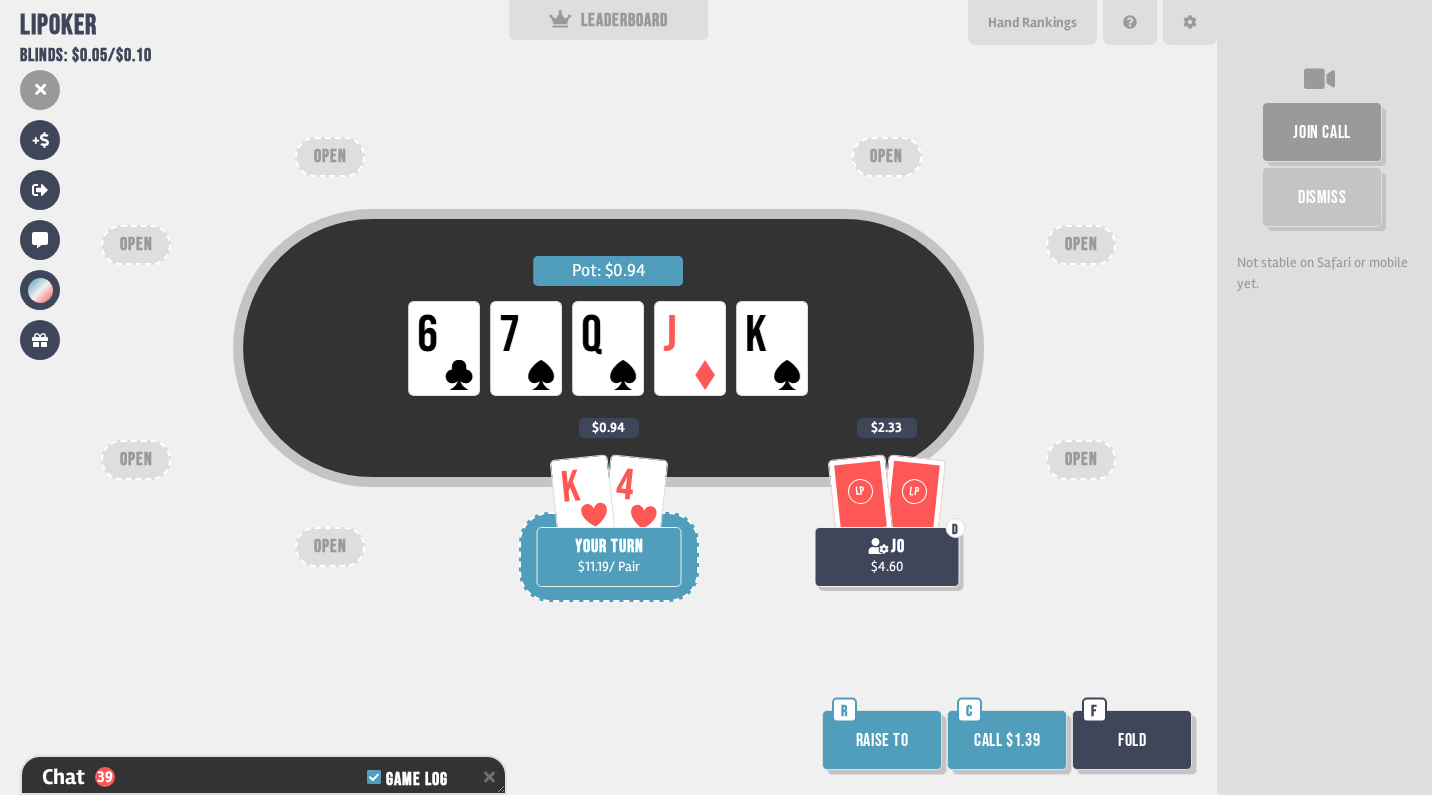 scroll, scrollTop: 1410, scrollLeft: 0, axis: vertical 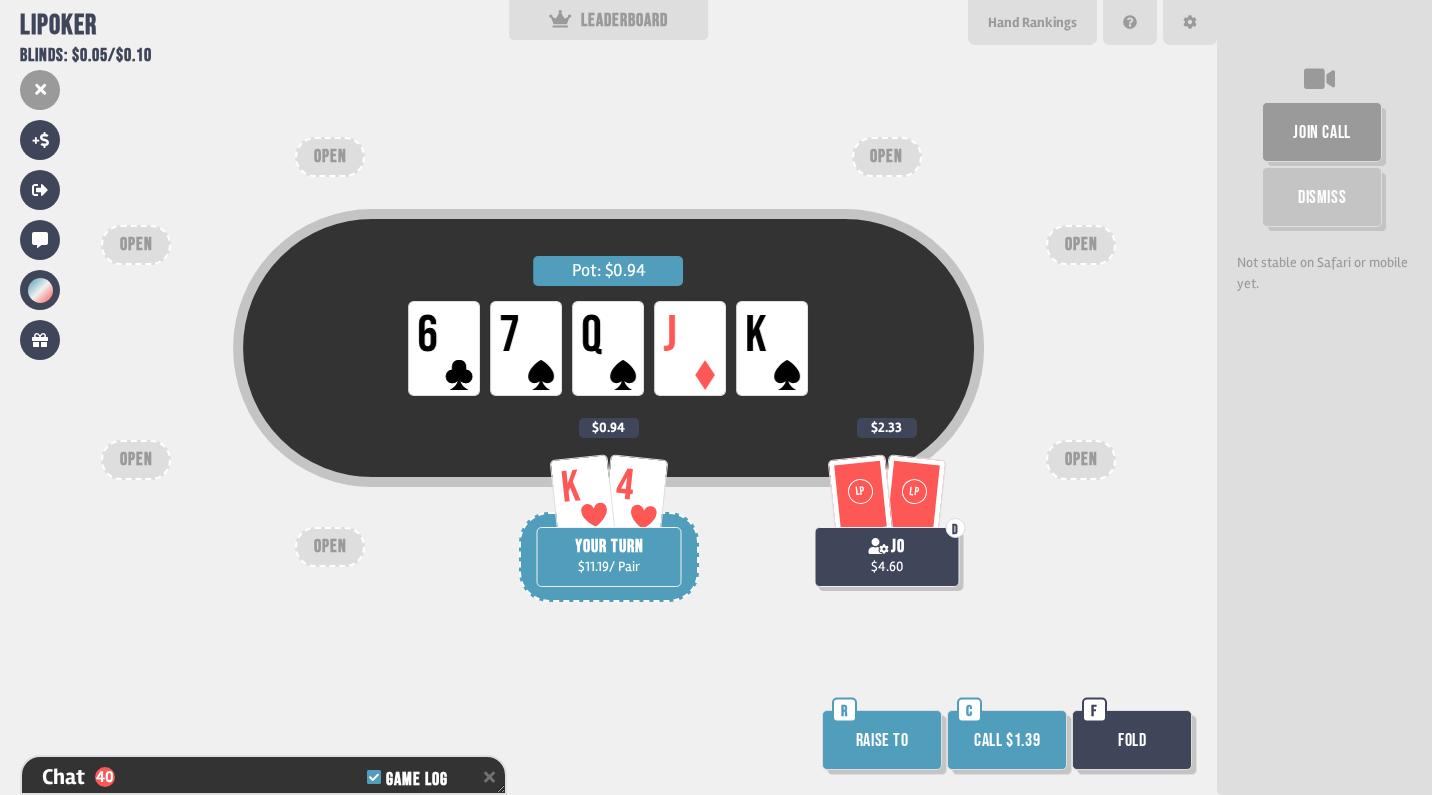 click on "Raise to" at bounding box center [882, 740] 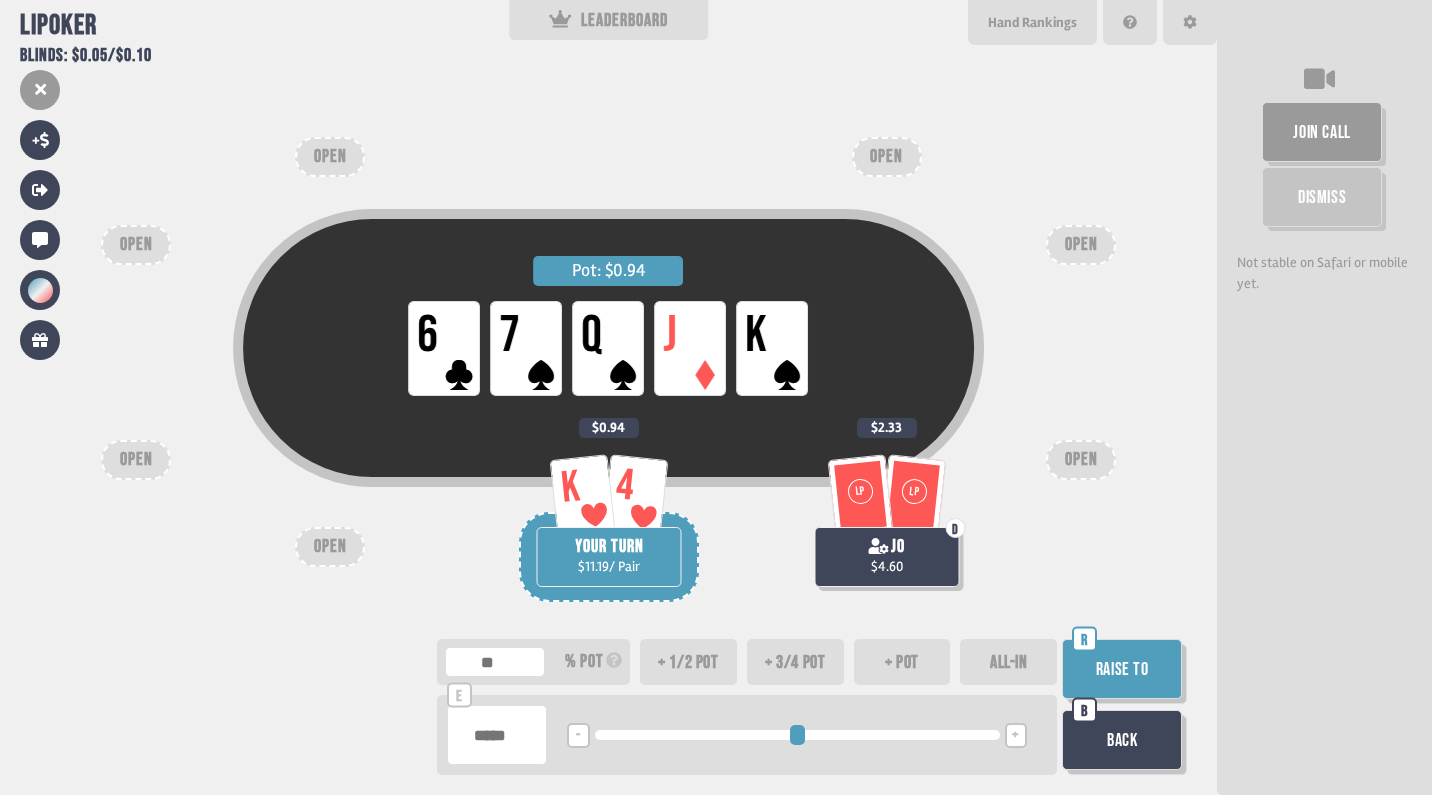 type on "**" 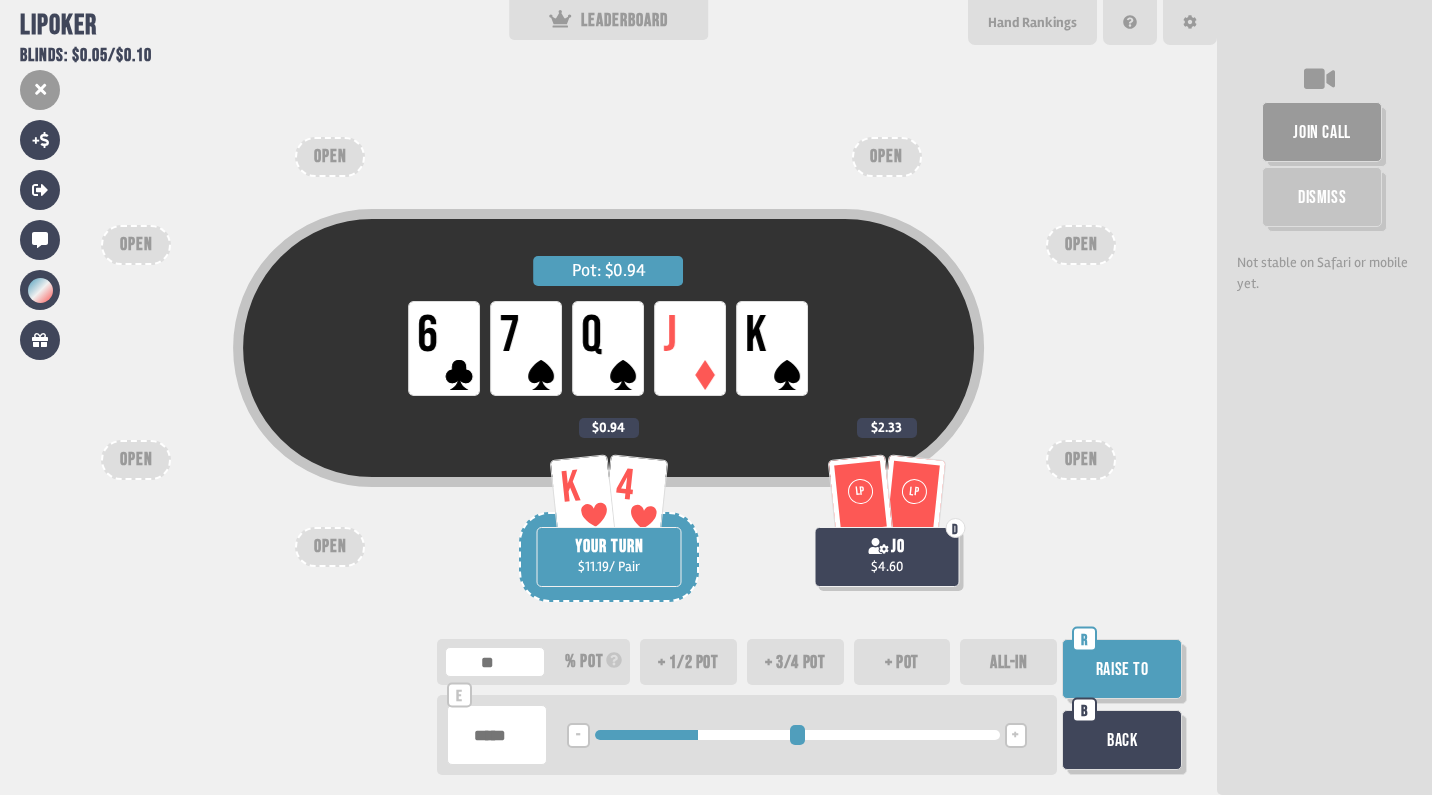 click at bounding box center [797, 735] 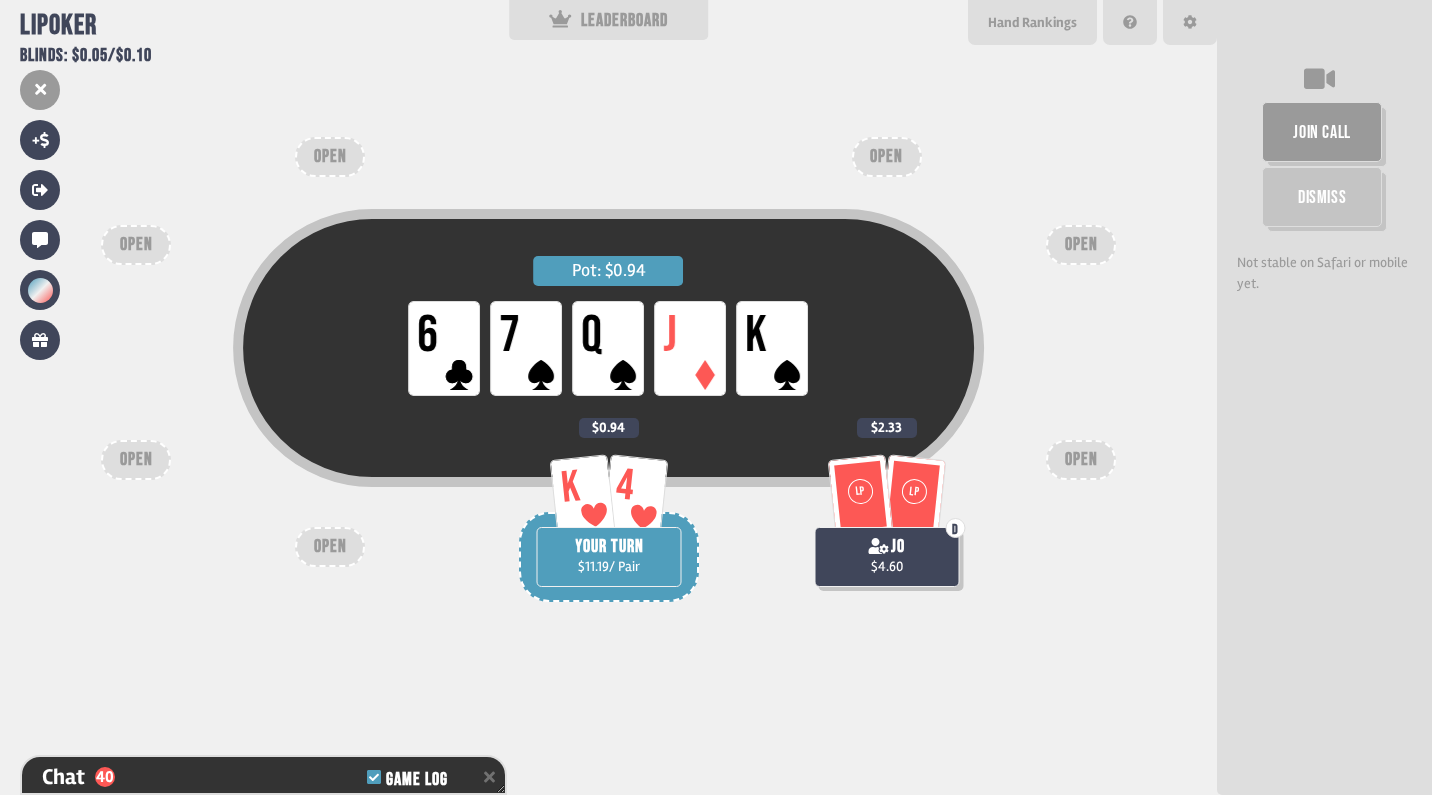 scroll, scrollTop: 1410, scrollLeft: 0, axis: vertical 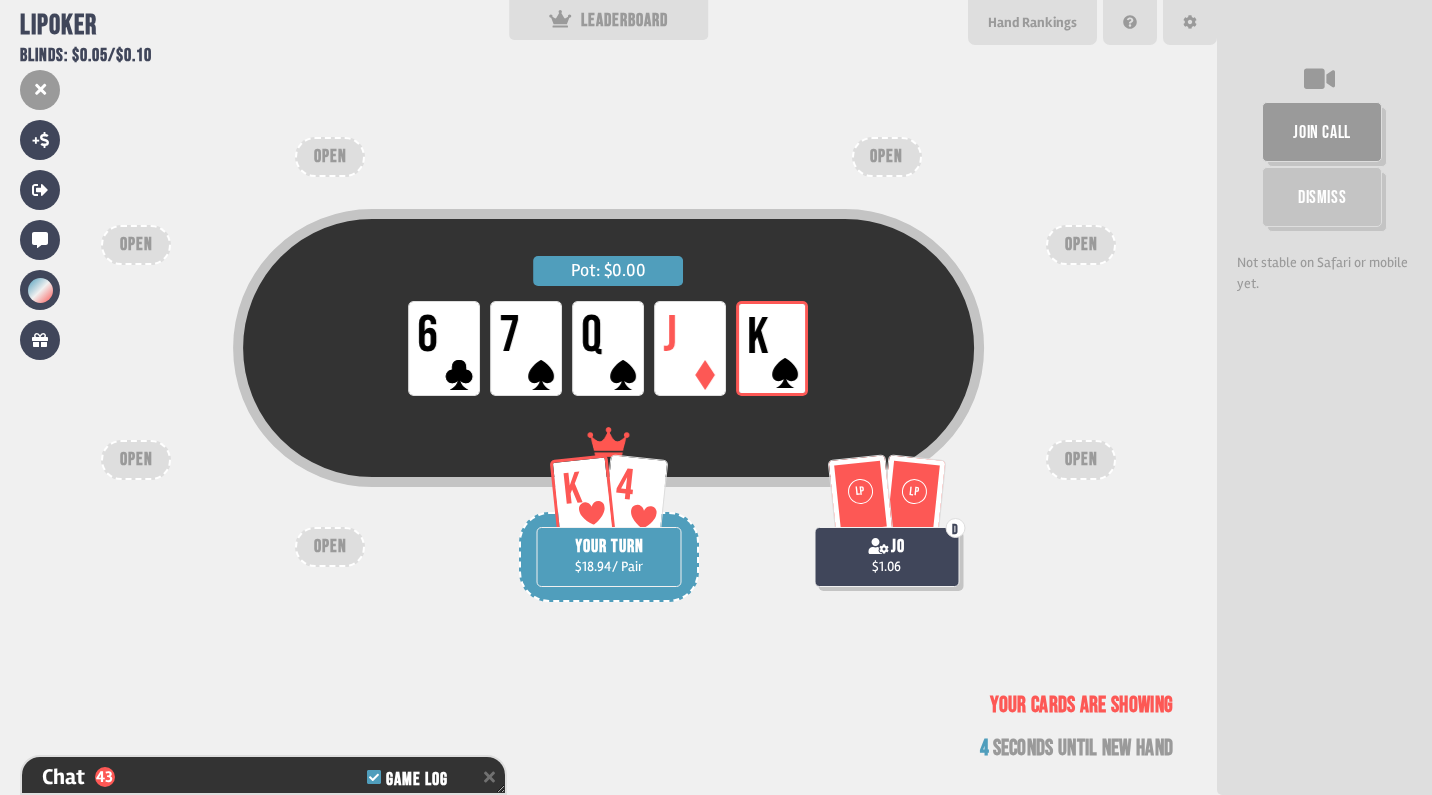 click on "K" at bounding box center (572, 490) 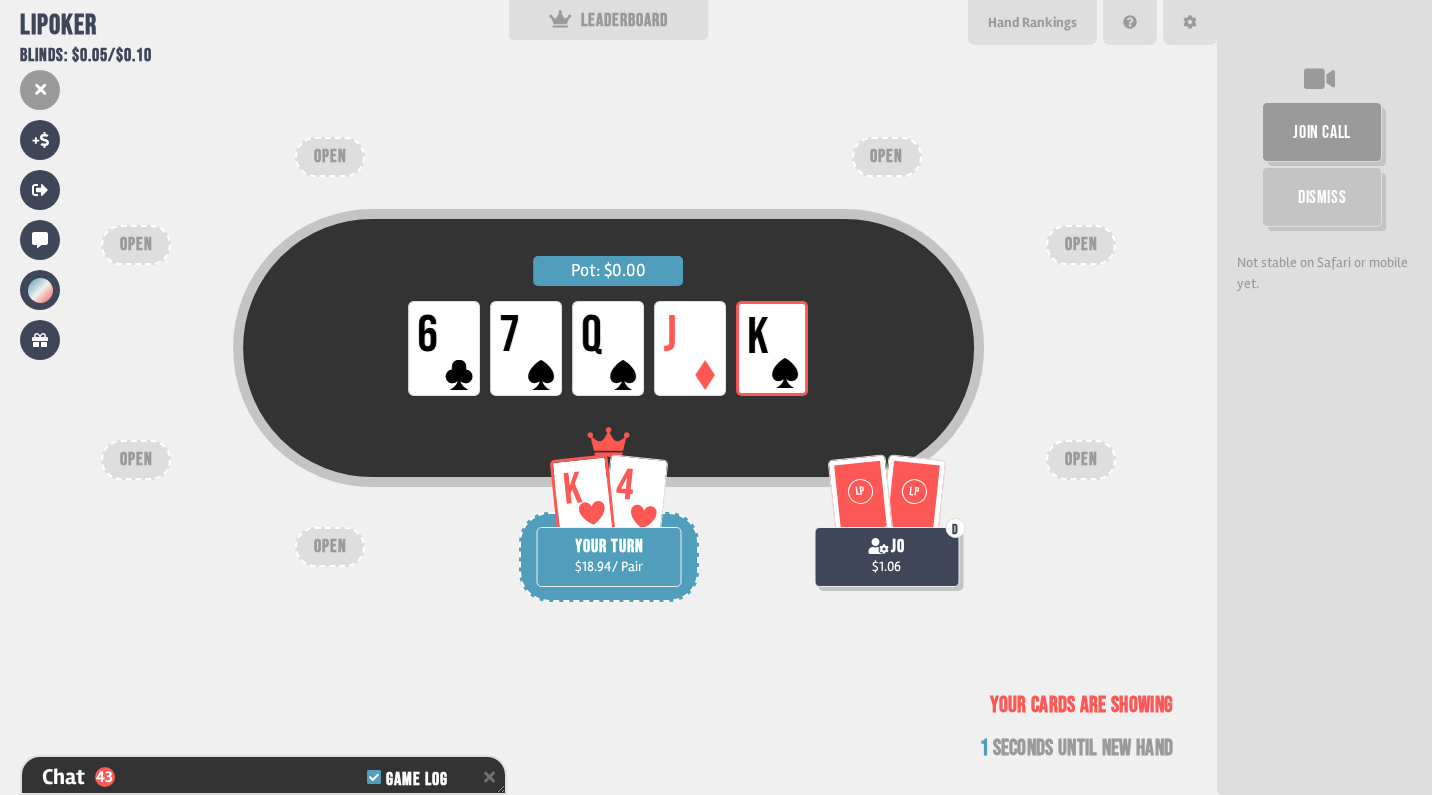 click on "Pot: $0.00   LP 6 LP 7 LP Q LP J LP K" at bounding box center (609, 388) 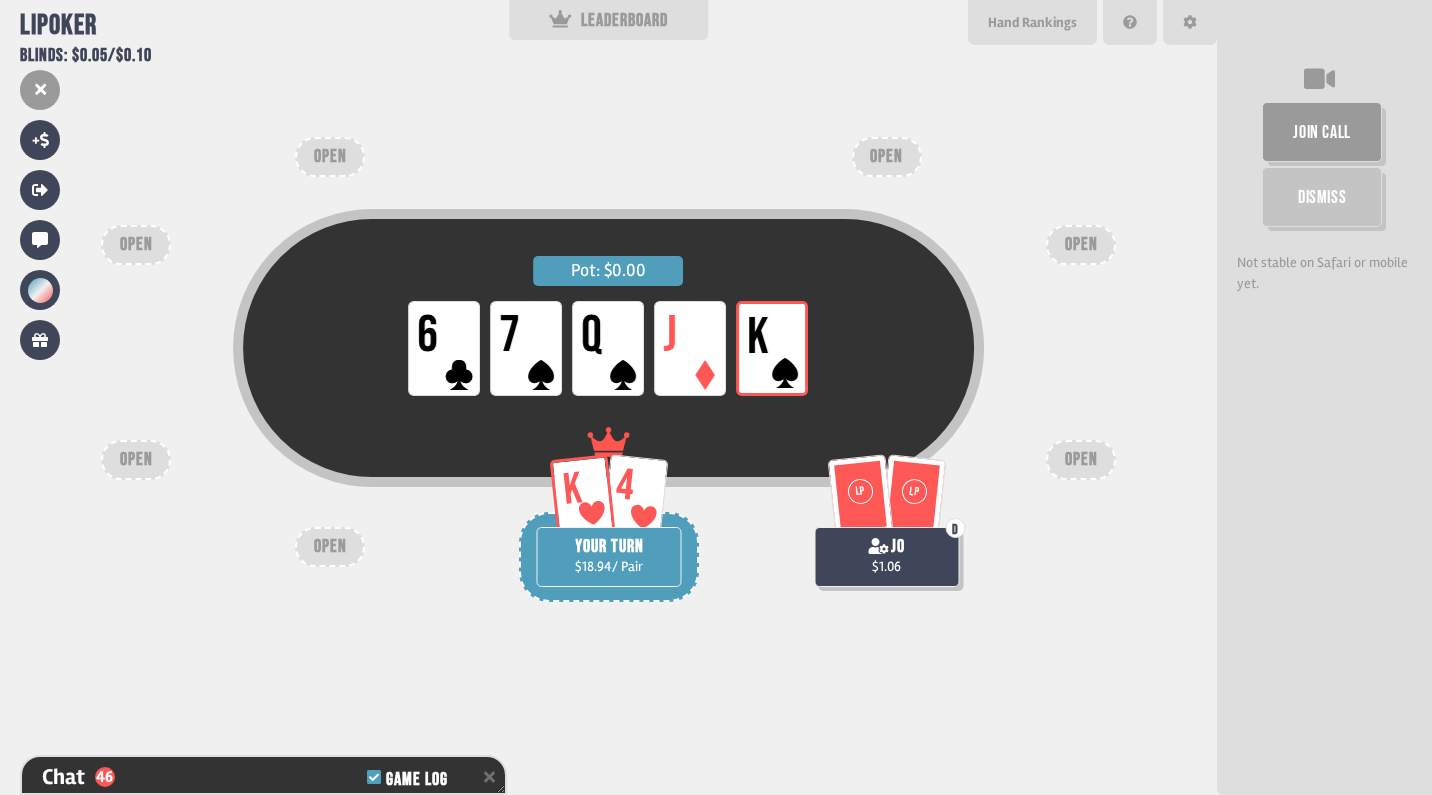 scroll, scrollTop: 1584, scrollLeft: 0, axis: vertical 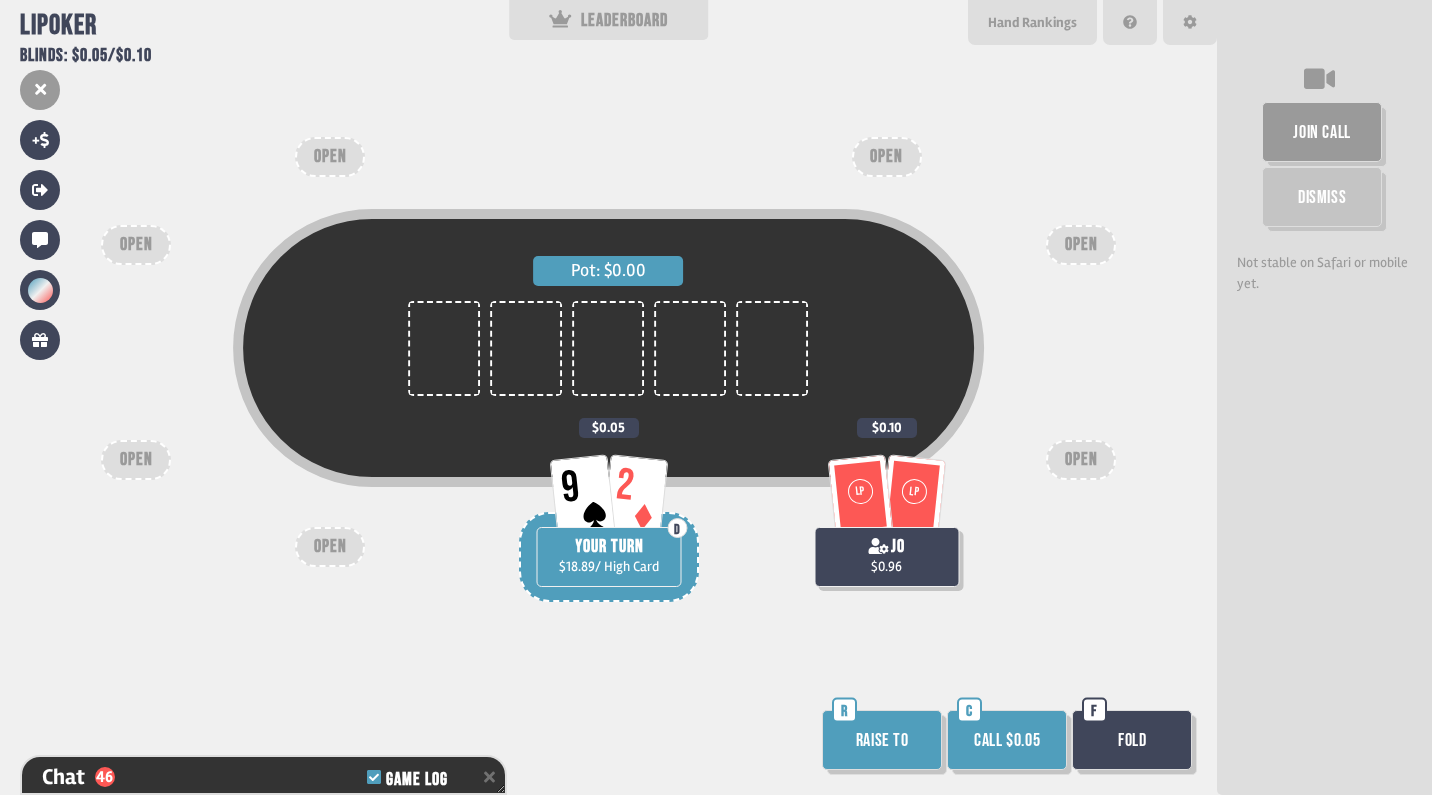 click on "Call $0.05" at bounding box center [1007, 740] 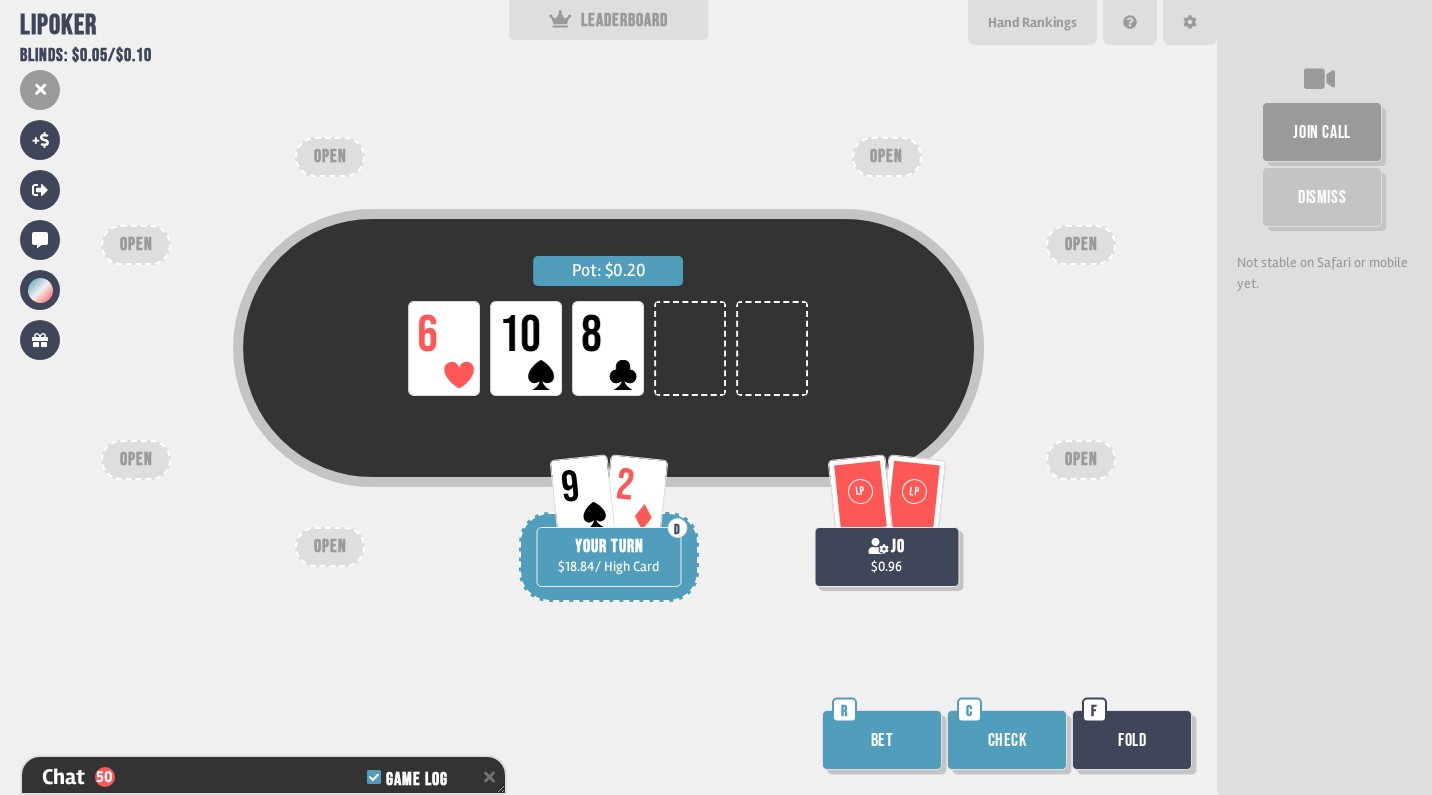 scroll, scrollTop: 1729, scrollLeft: 0, axis: vertical 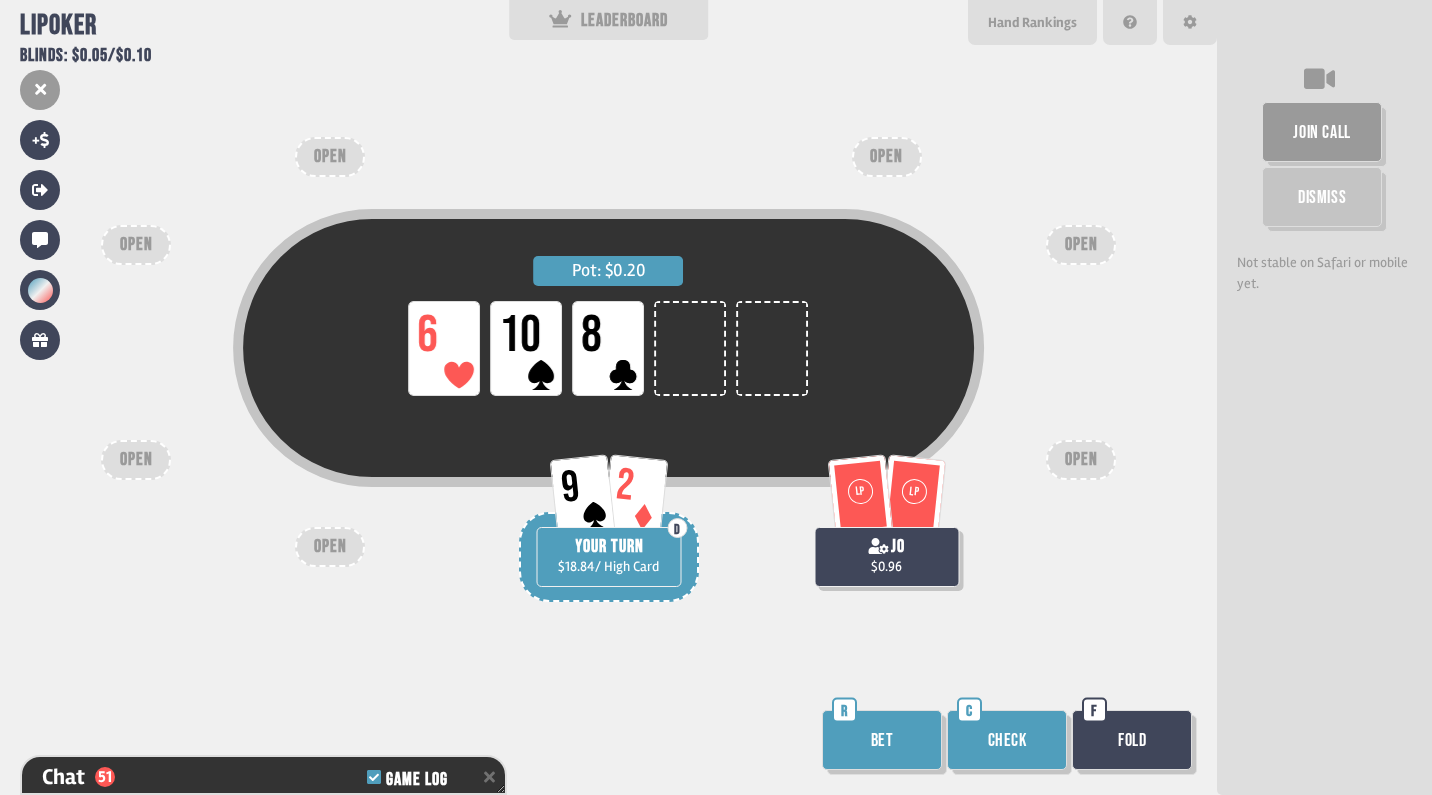 click on "Bet" at bounding box center [882, 740] 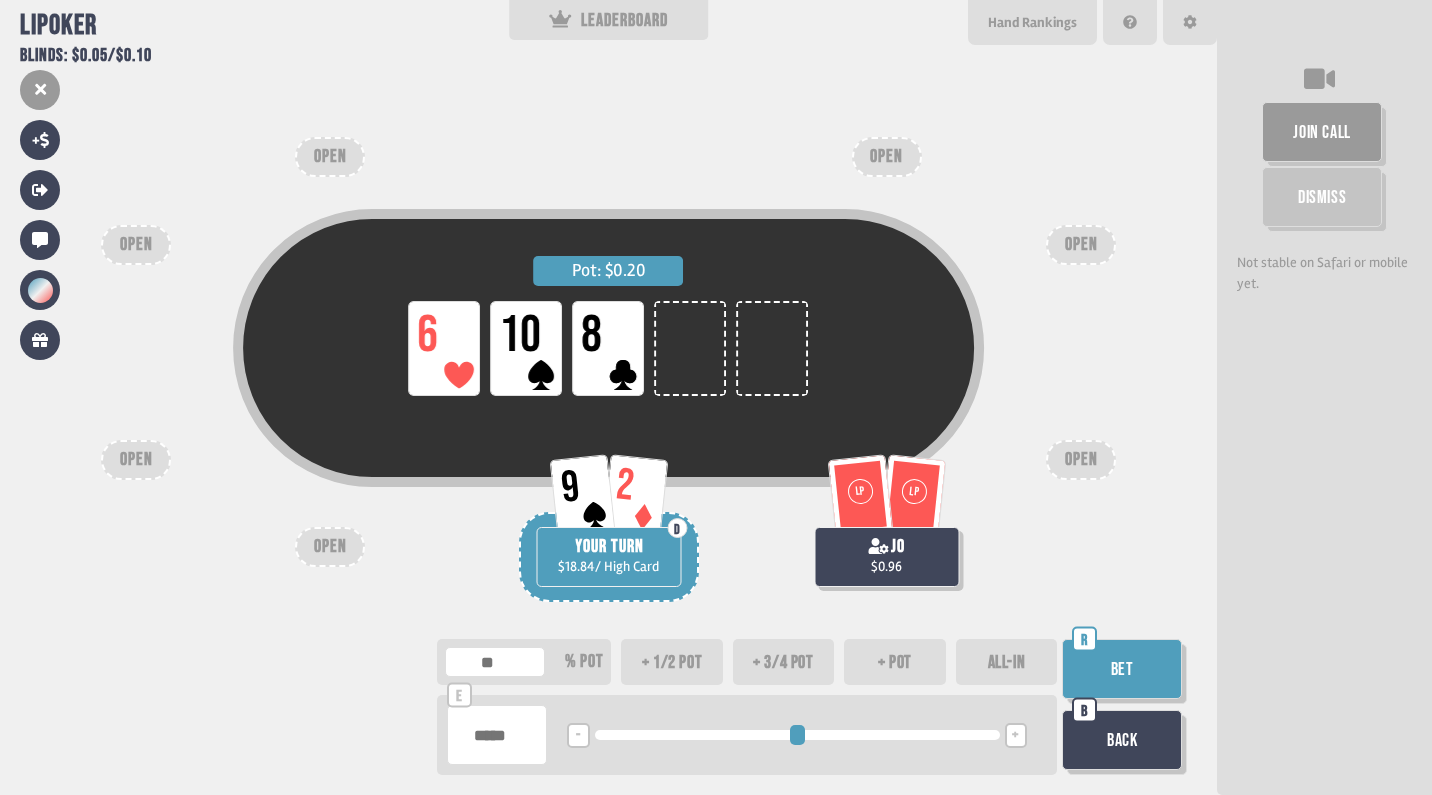 click on "ALL-IN" at bounding box center (1007, 662) 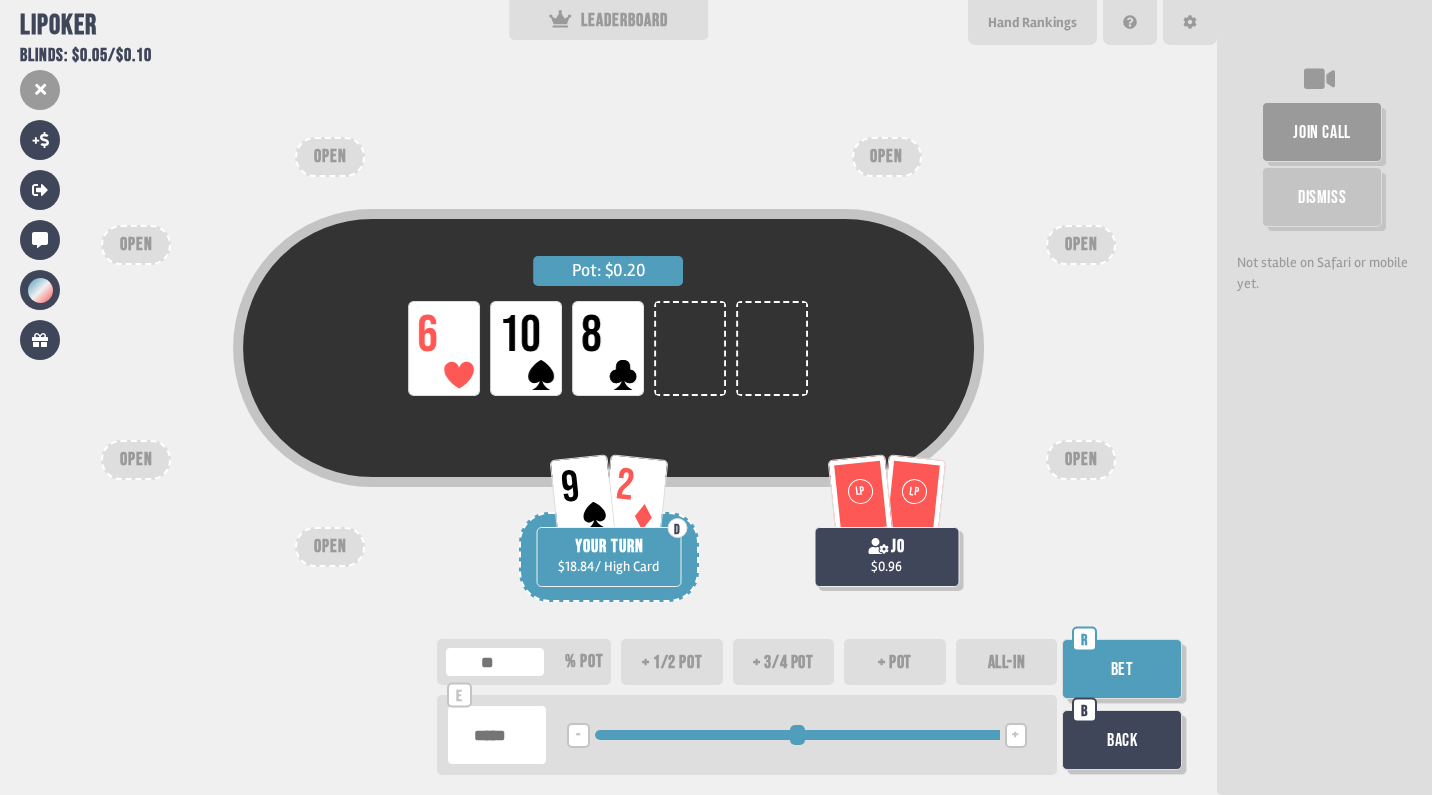 click on "Bet" at bounding box center [1122, 669] 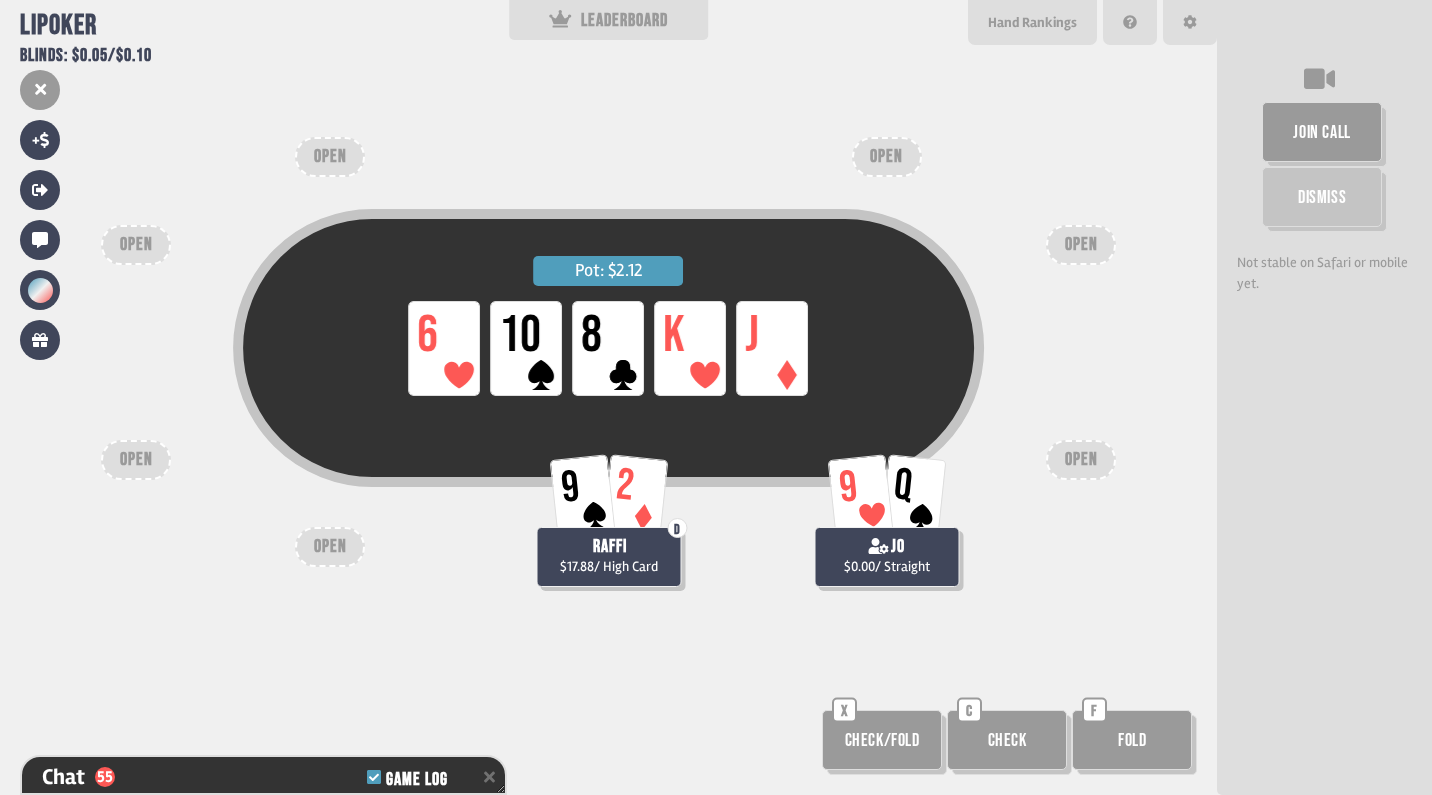 scroll, scrollTop: 1874, scrollLeft: 0, axis: vertical 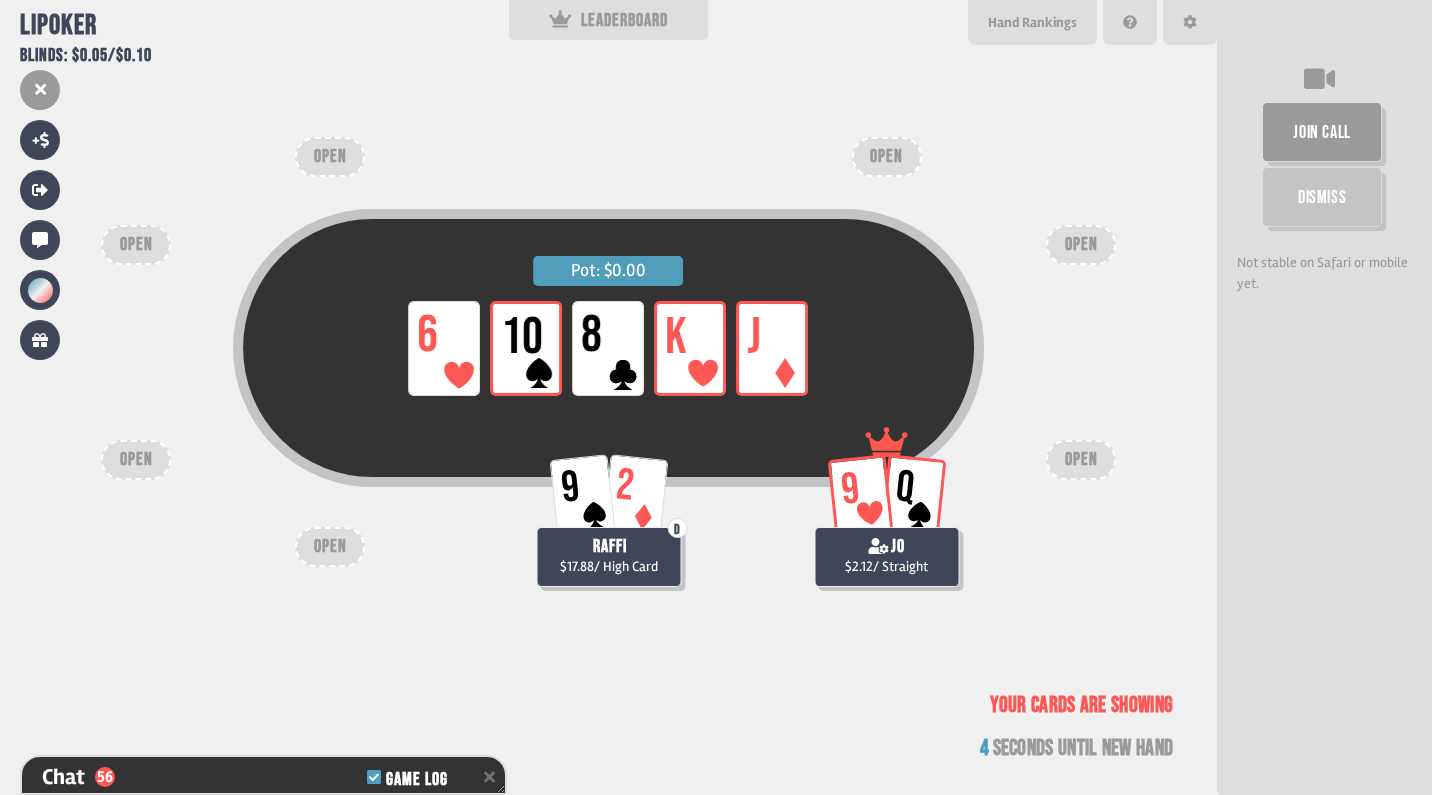 click on "Pot: $0.00   LP 6 LP 10 LP 8 LP K LP J" at bounding box center [609, 348] 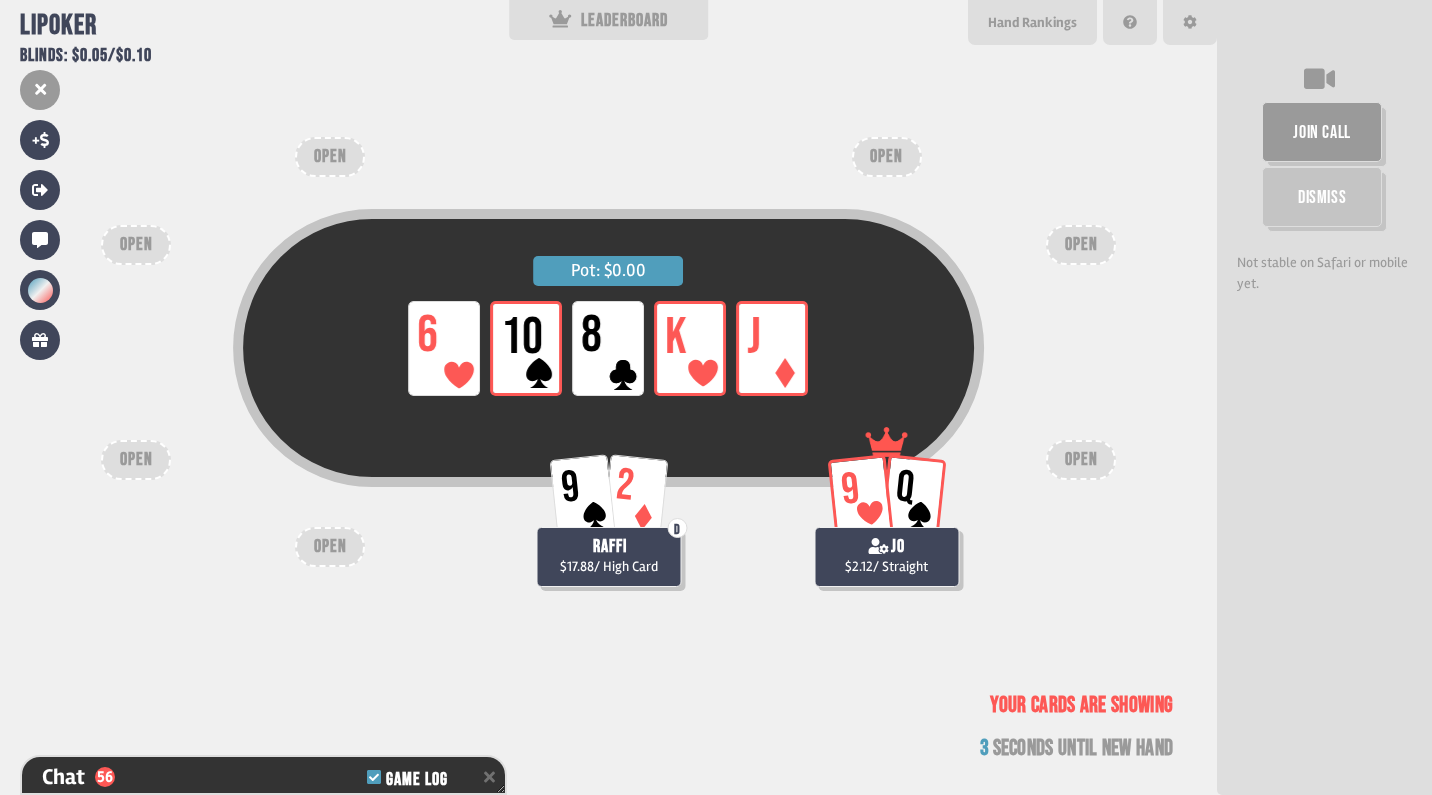 click on "8" at bounding box center [609, 348] 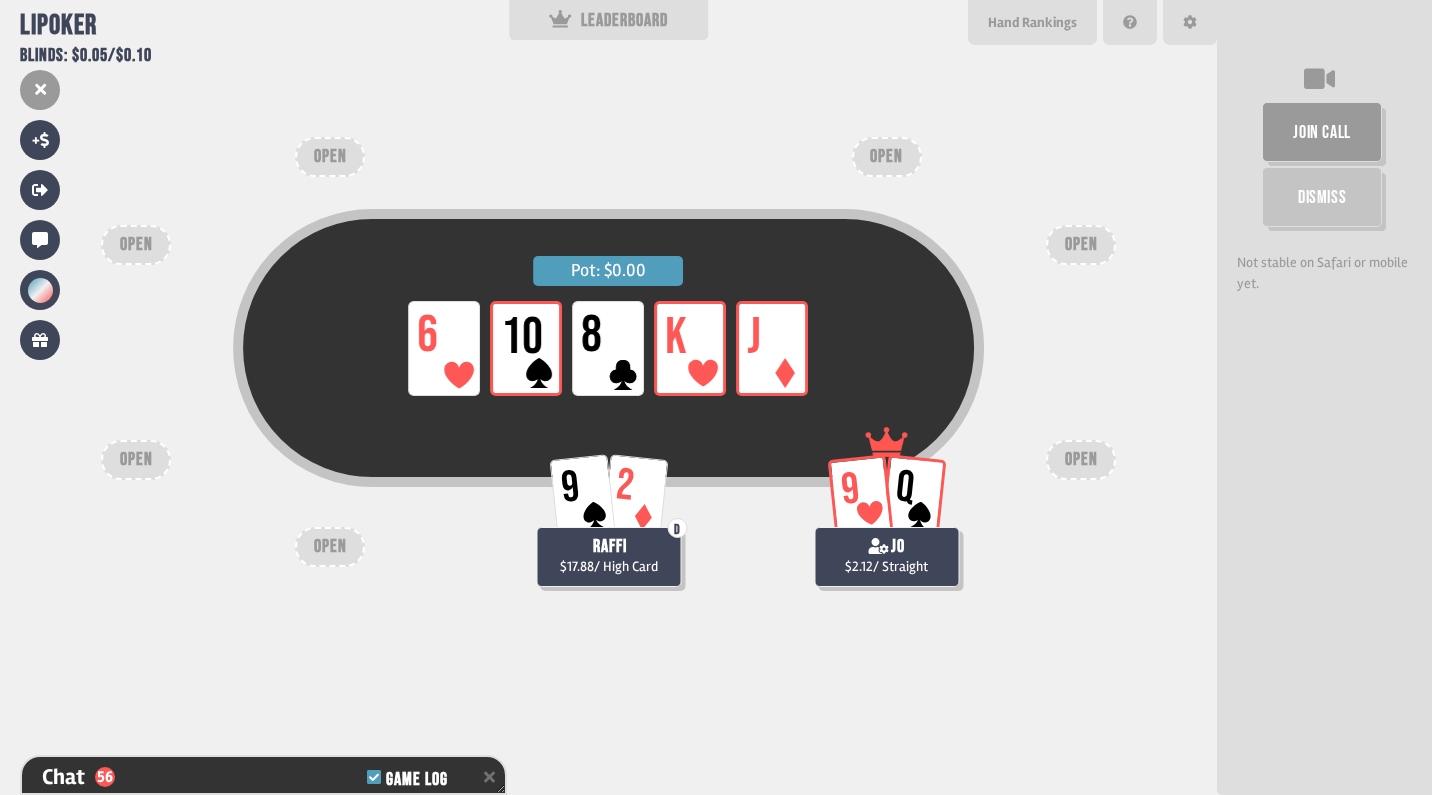 scroll, scrollTop: 1932, scrollLeft: 0, axis: vertical 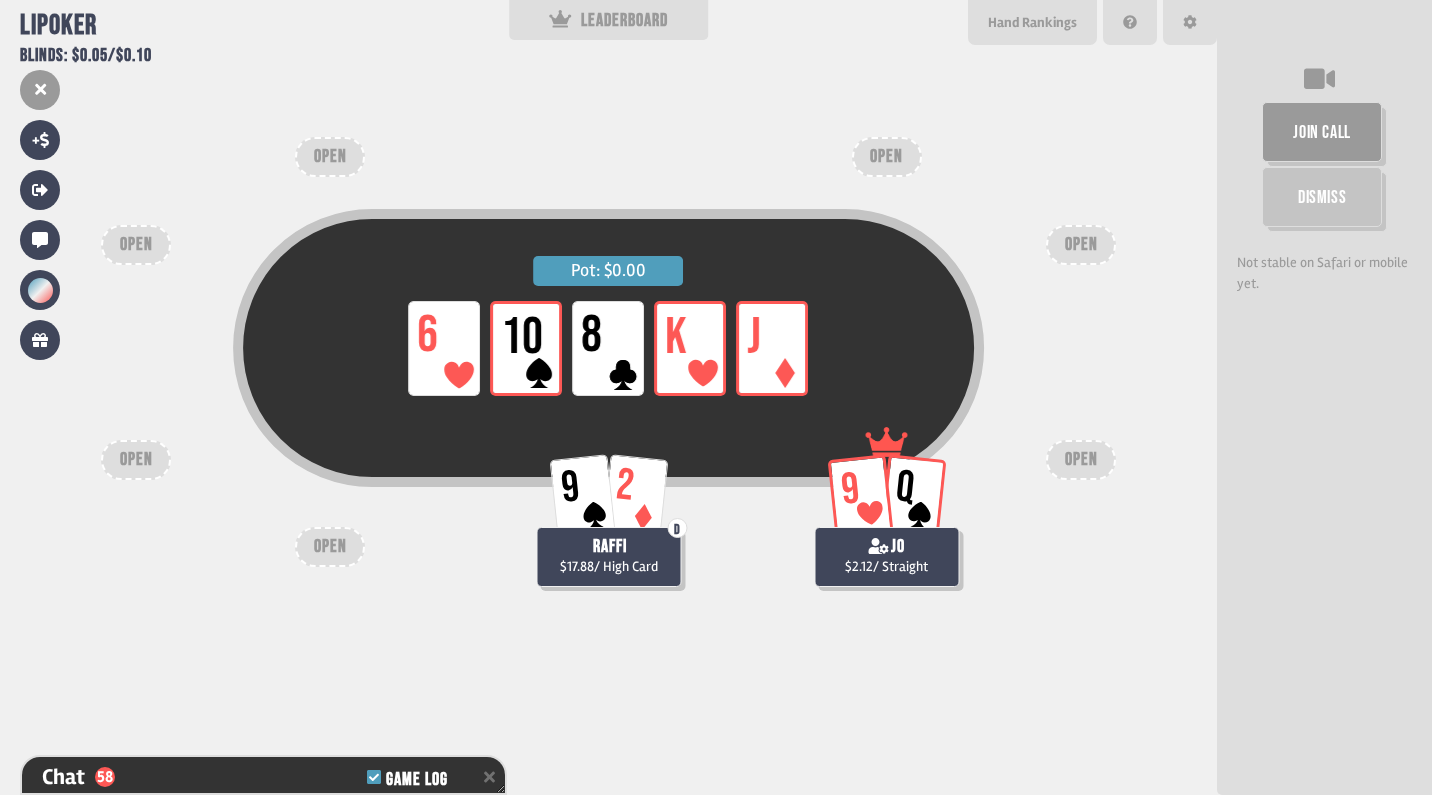 click on "K" at bounding box center [691, 348] 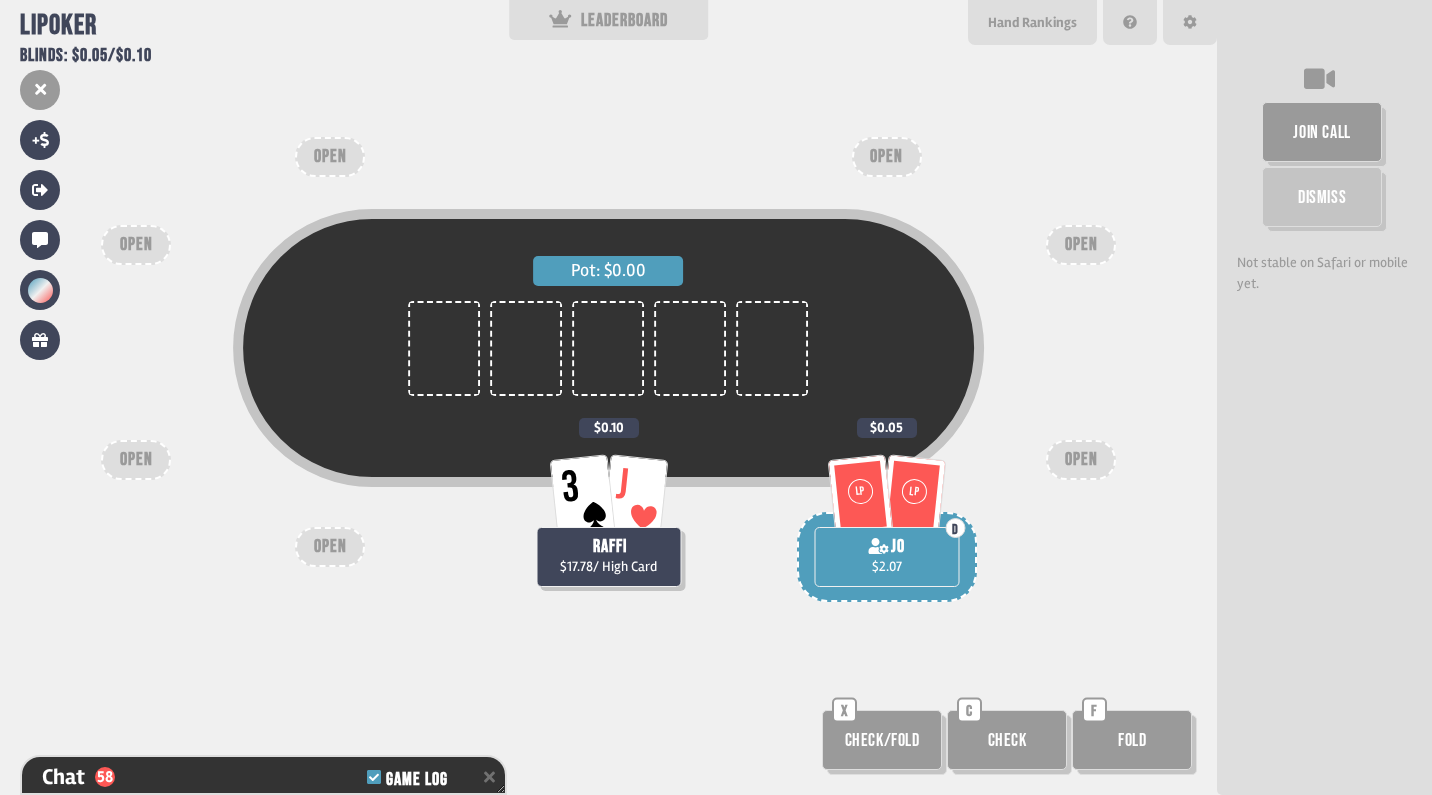 click 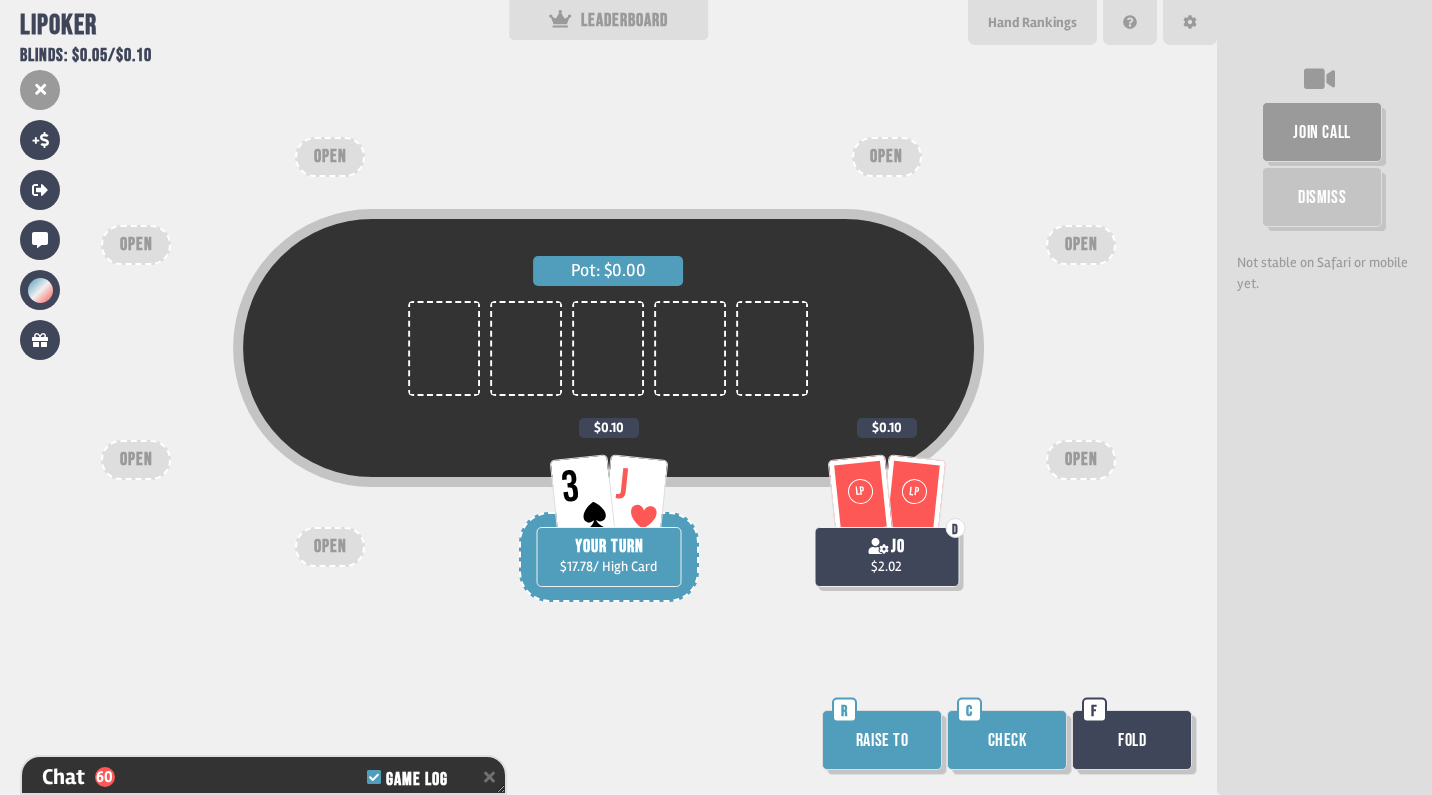 scroll, scrollTop: 1990, scrollLeft: 0, axis: vertical 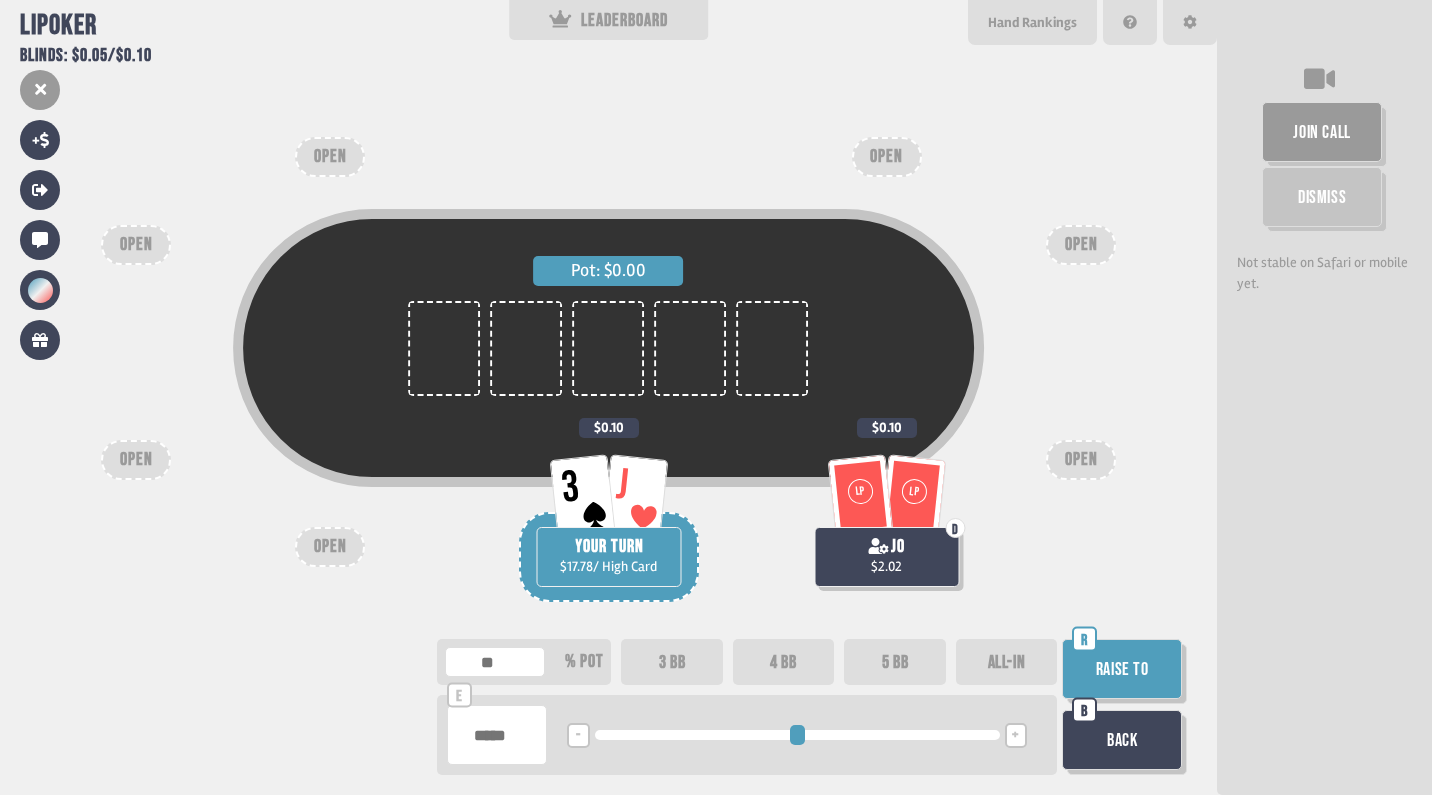 click on "ALL-IN" at bounding box center (1007, 662) 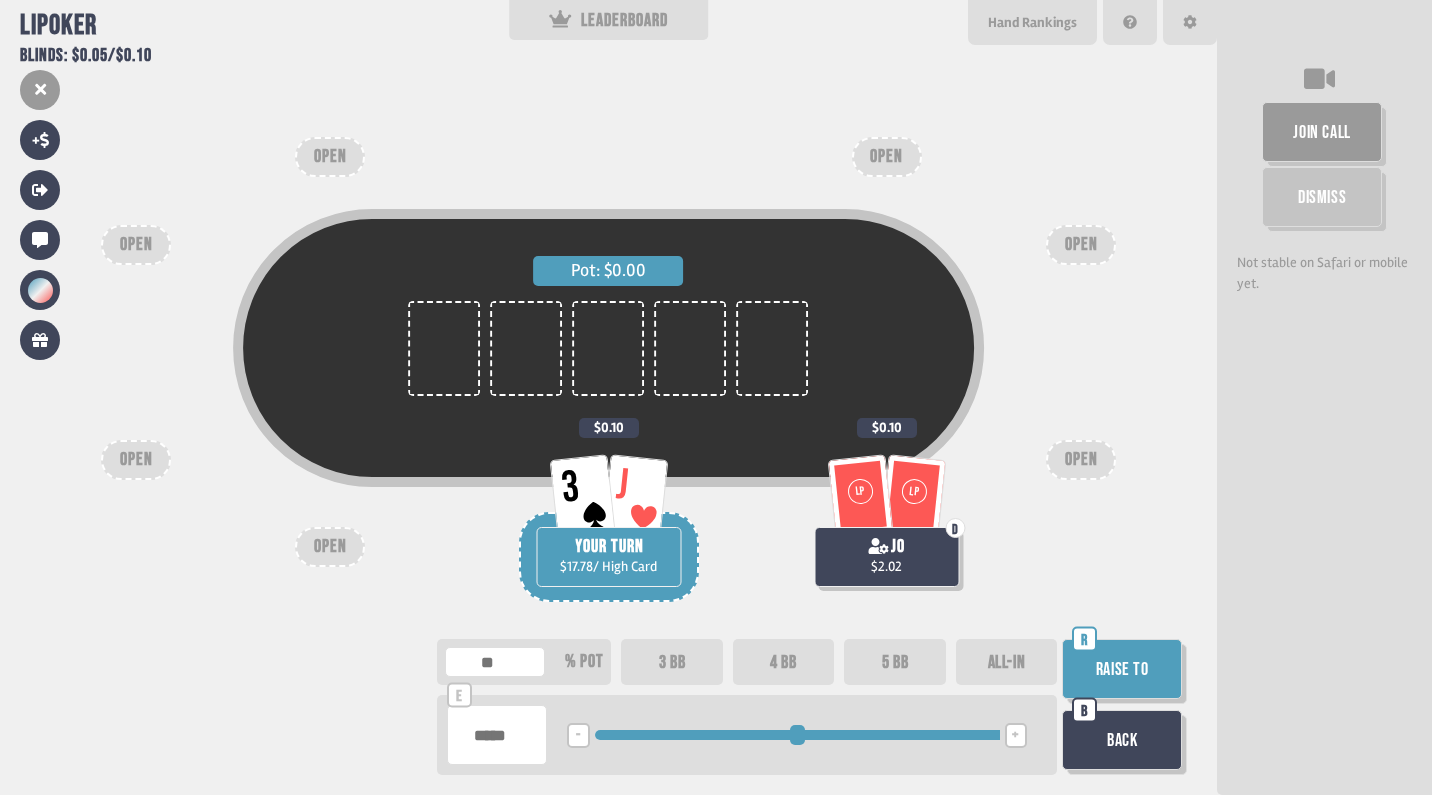 click on "Raise to" at bounding box center [1122, 669] 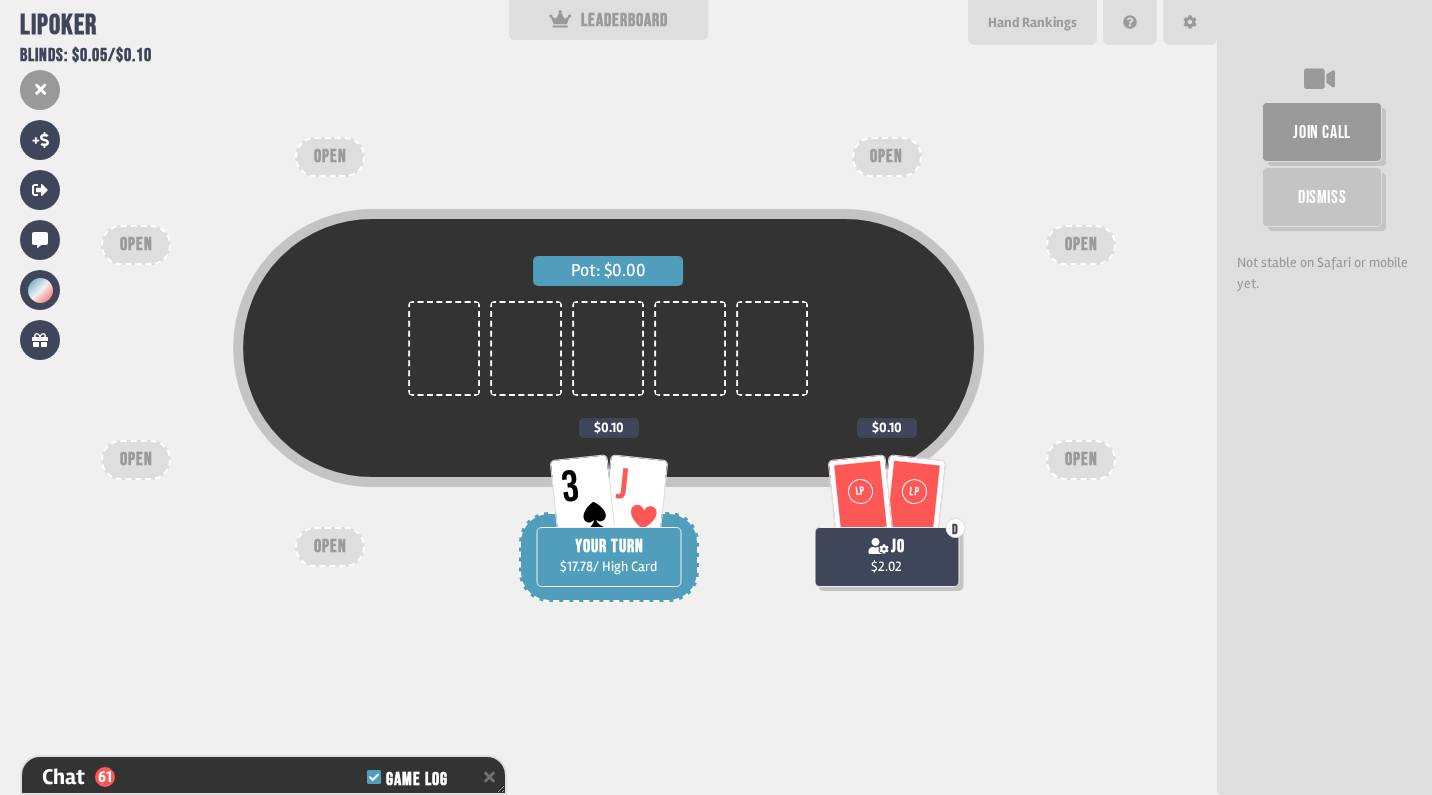 scroll, scrollTop: 2019, scrollLeft: 0, axis: vertical 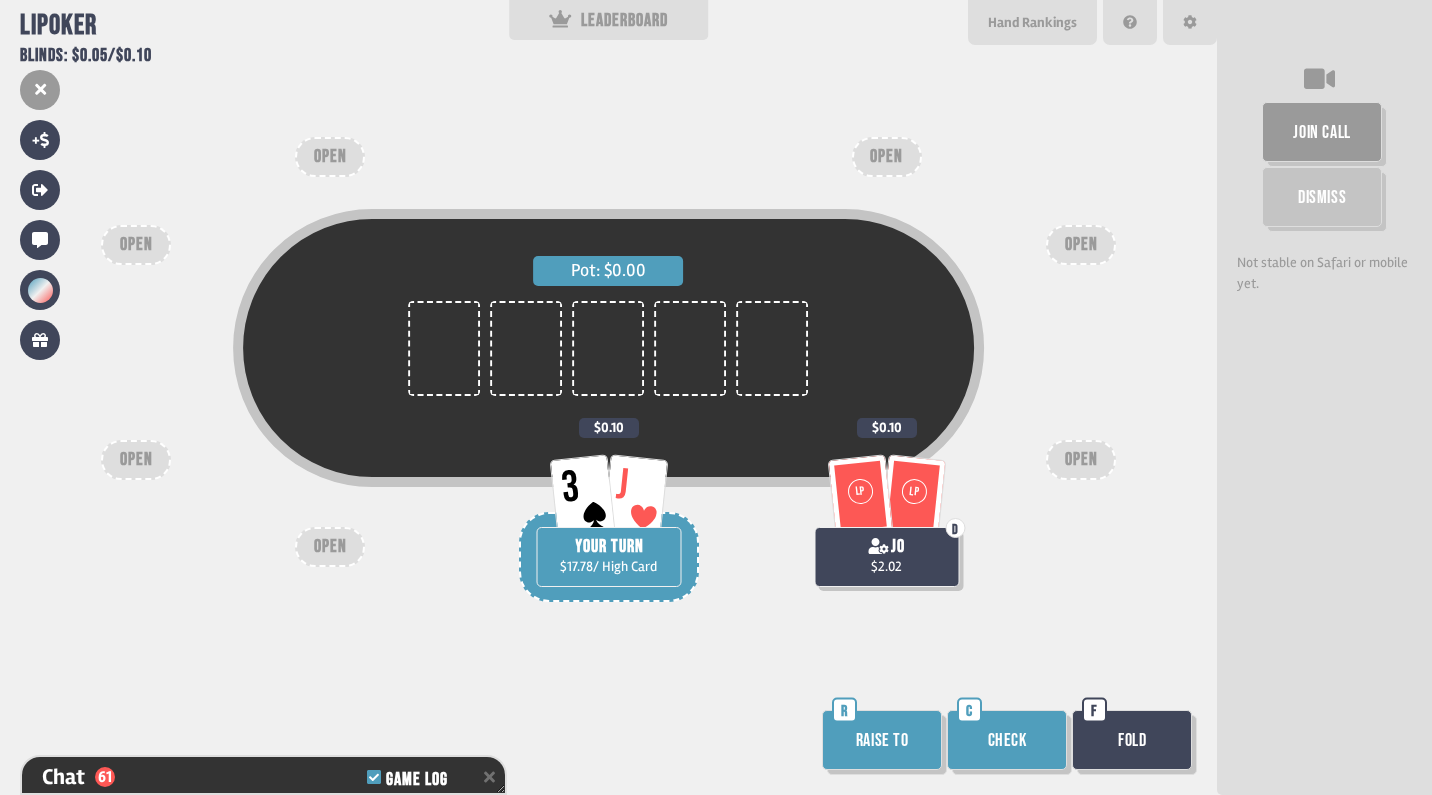 click on "Raise to" at bounding box center [882, 740] 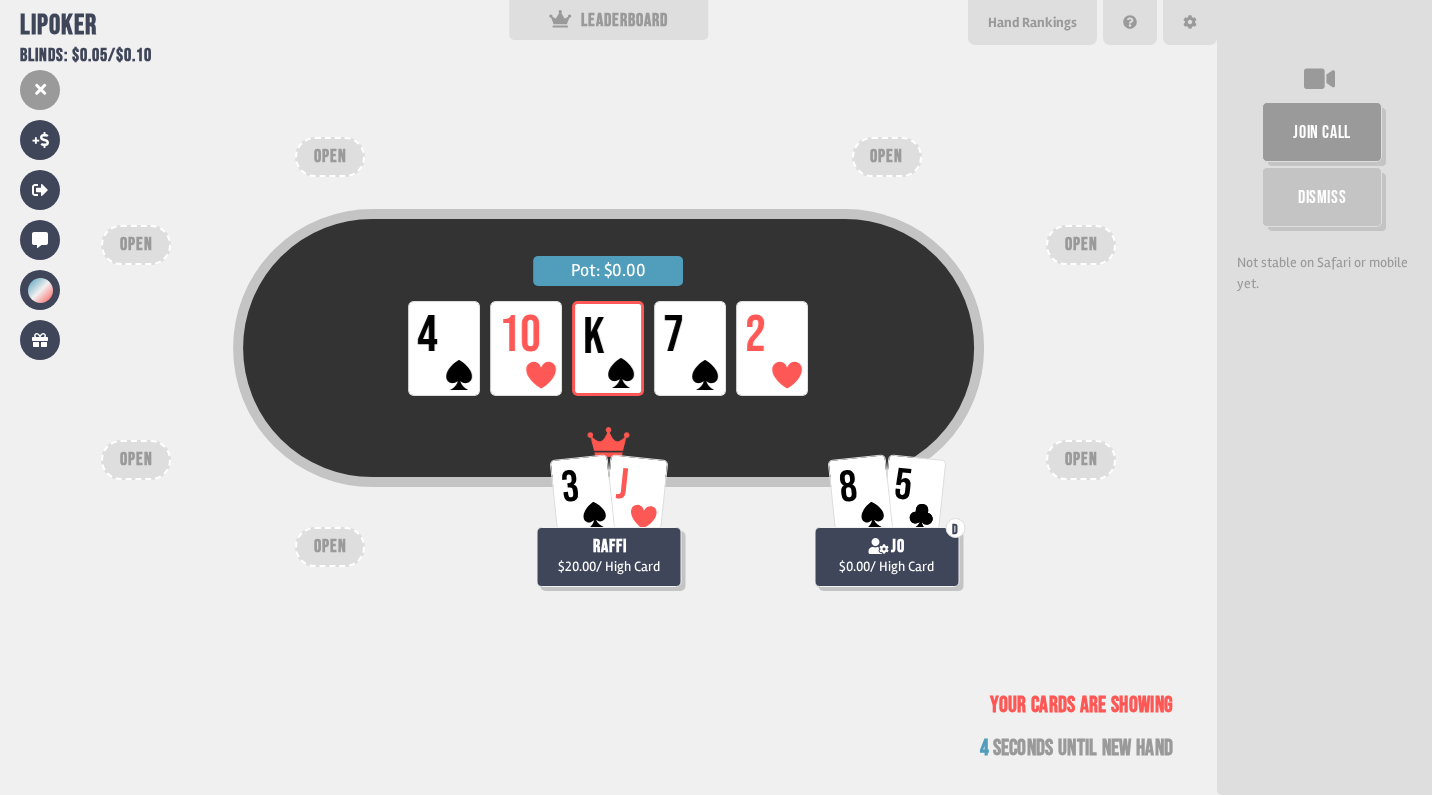 click on "Your cards are showing 4  seconds until new hand" at bounding box center (1086, 732) 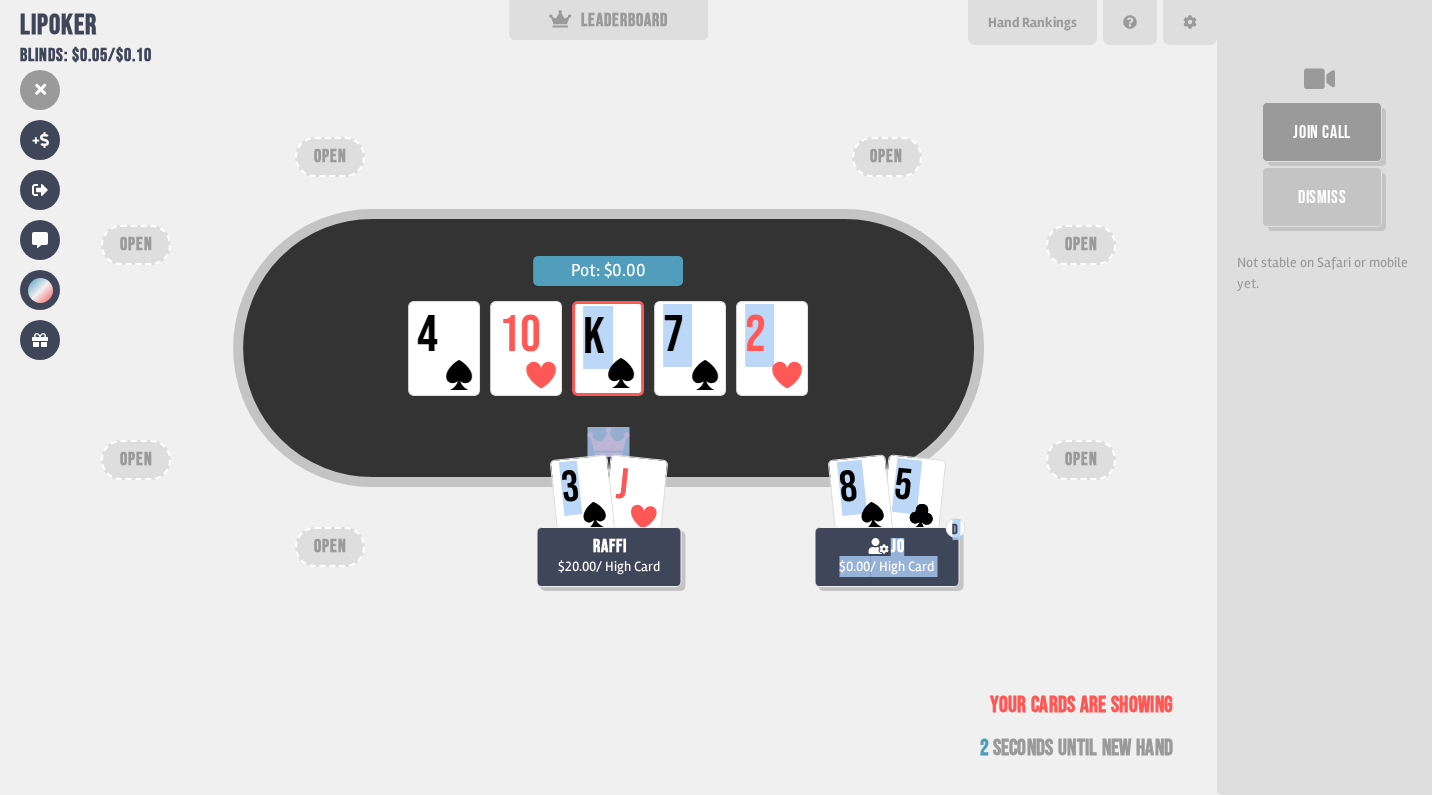 drag, startPoint x: 579, startPoint y: 498, endPoint x: 631, endPoint y: 303, distance: 201.81427 